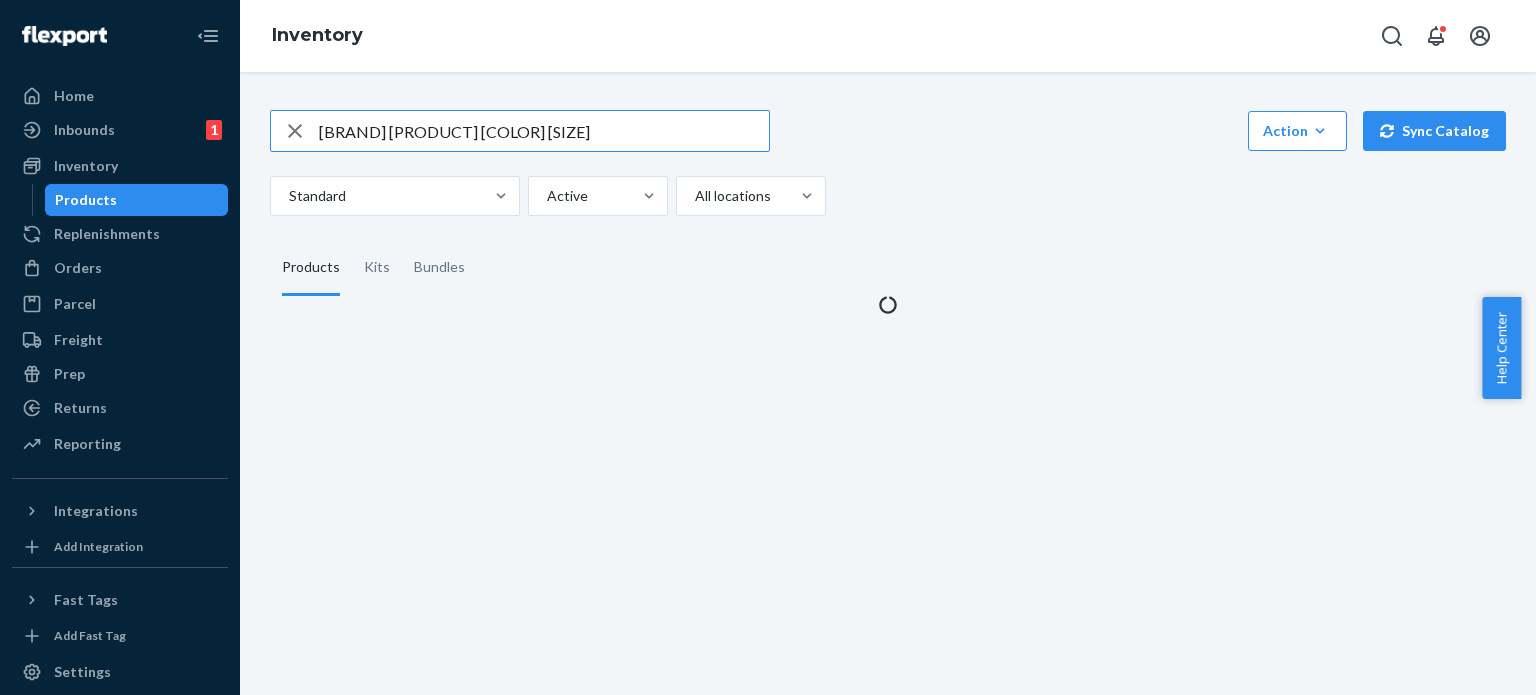 scroll, scrollTop: 0, scrollLeft: 0, axis: both 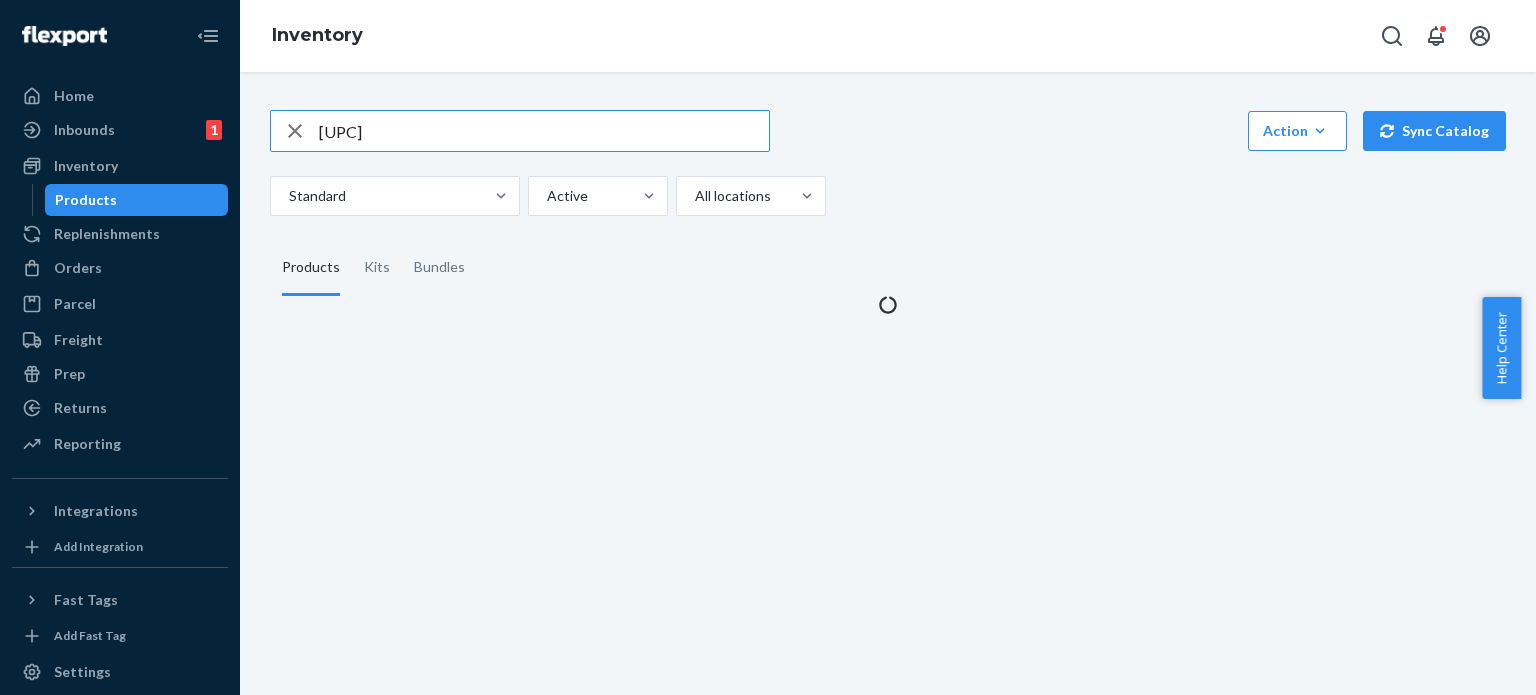 type on "[PRODUCT_CODE]" 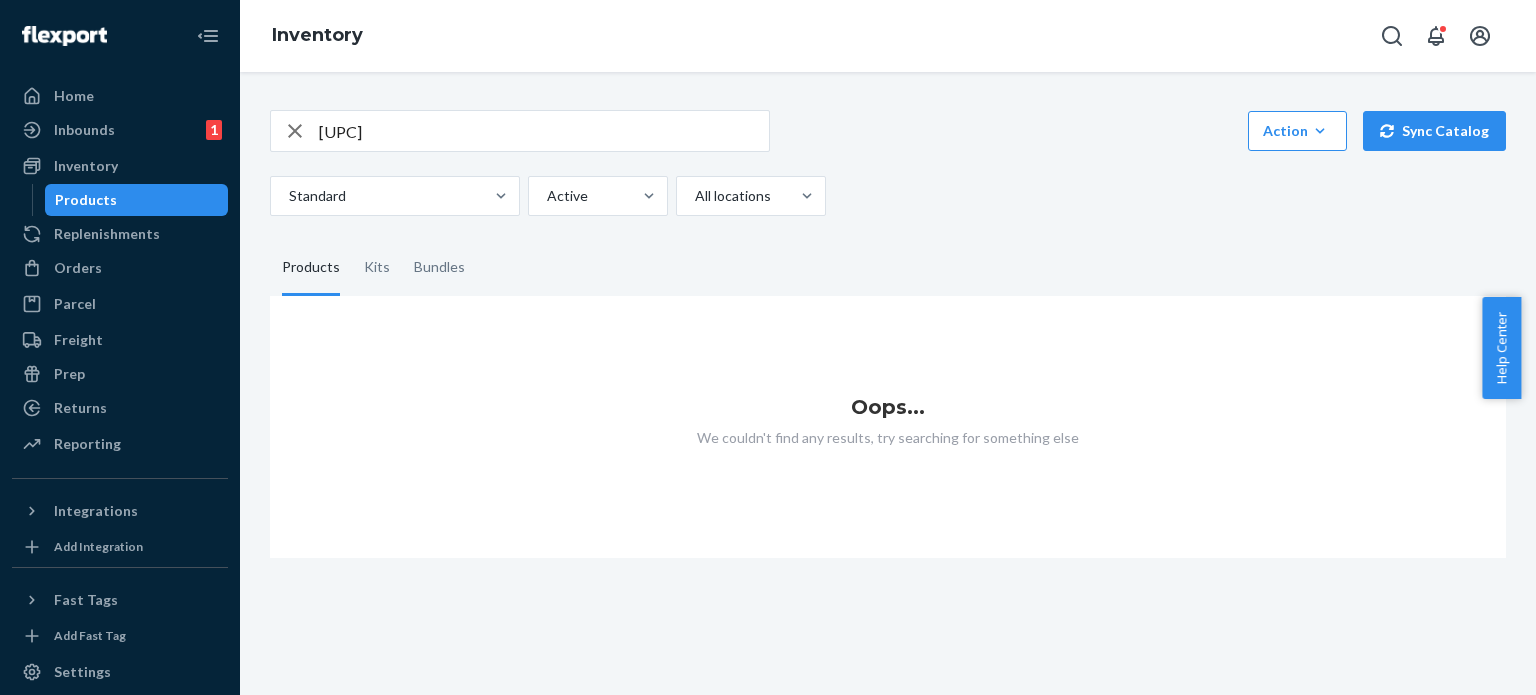click at bounding box center [295, 131] 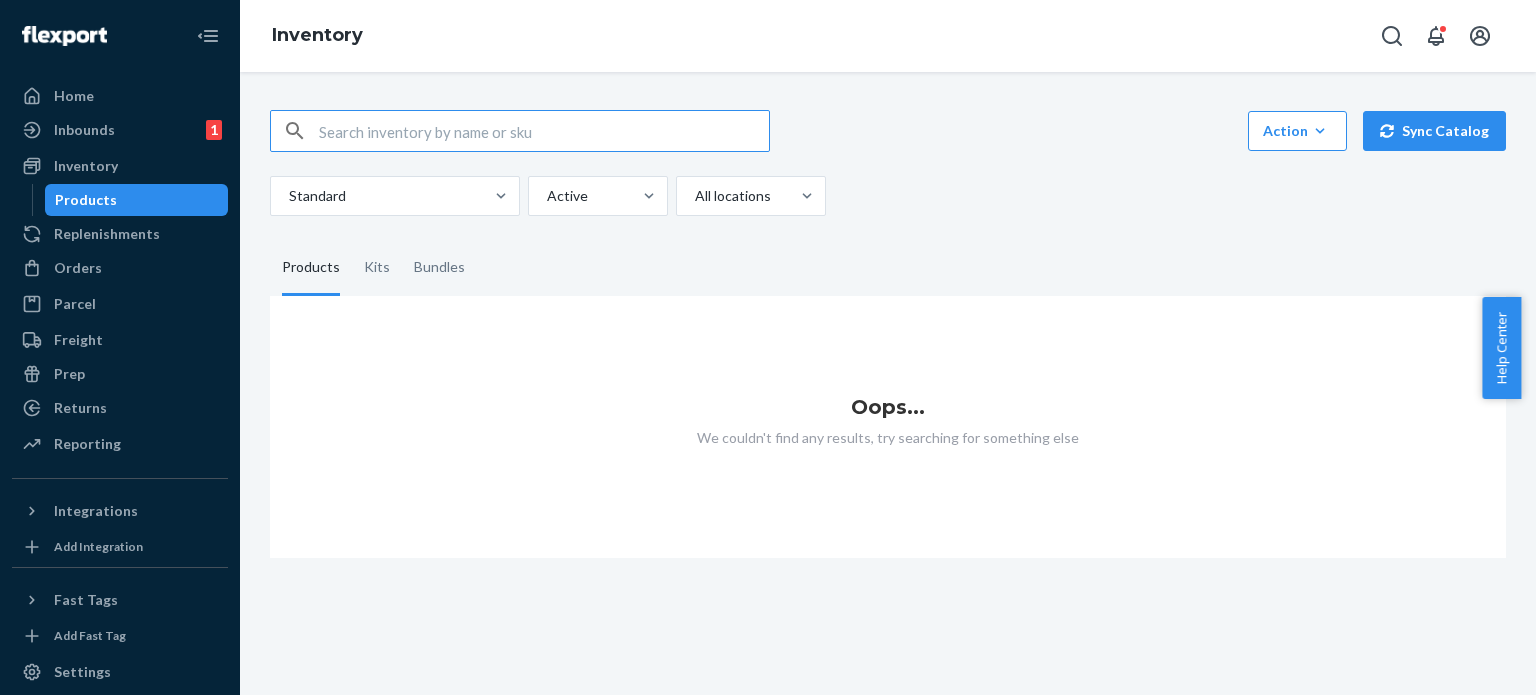 click at bounding box center (544, 131) 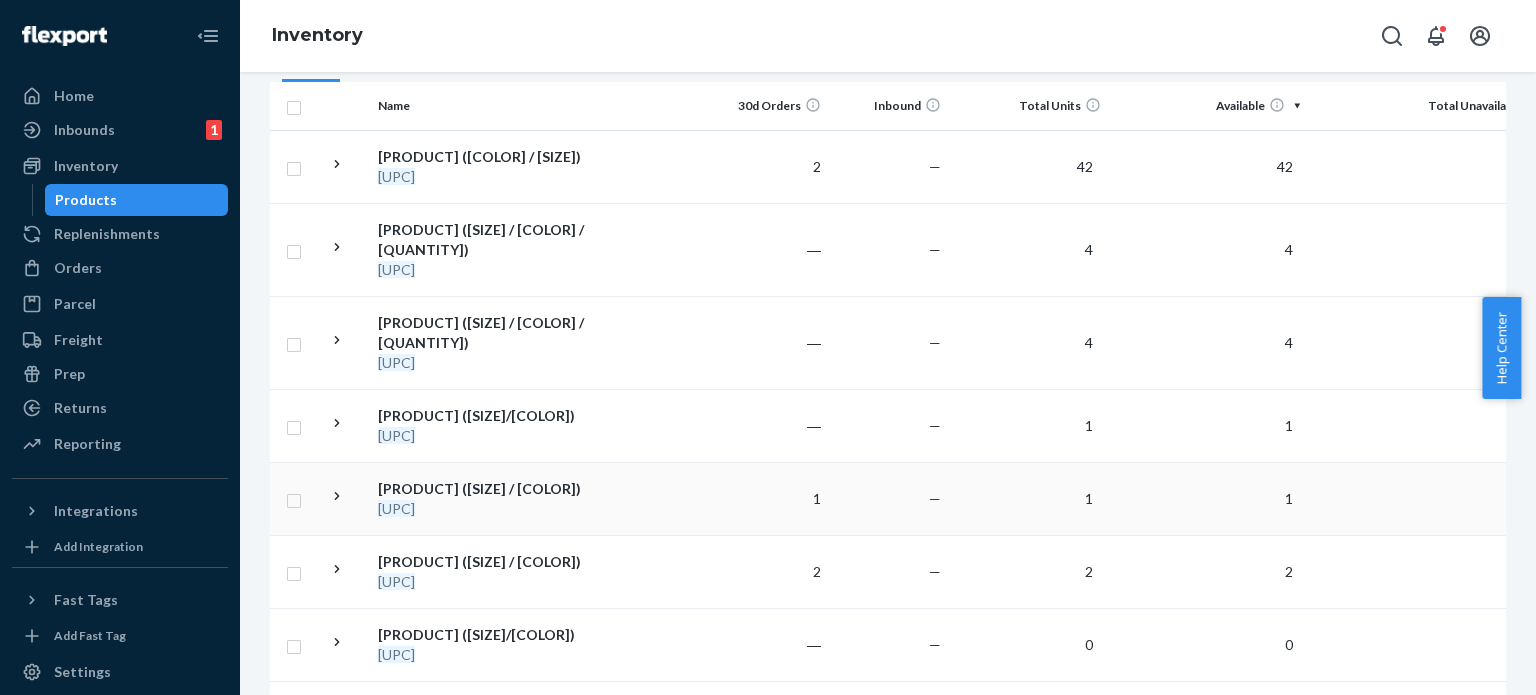 scroll, scrollTop: 0, scrollLeft: 0, axis: both 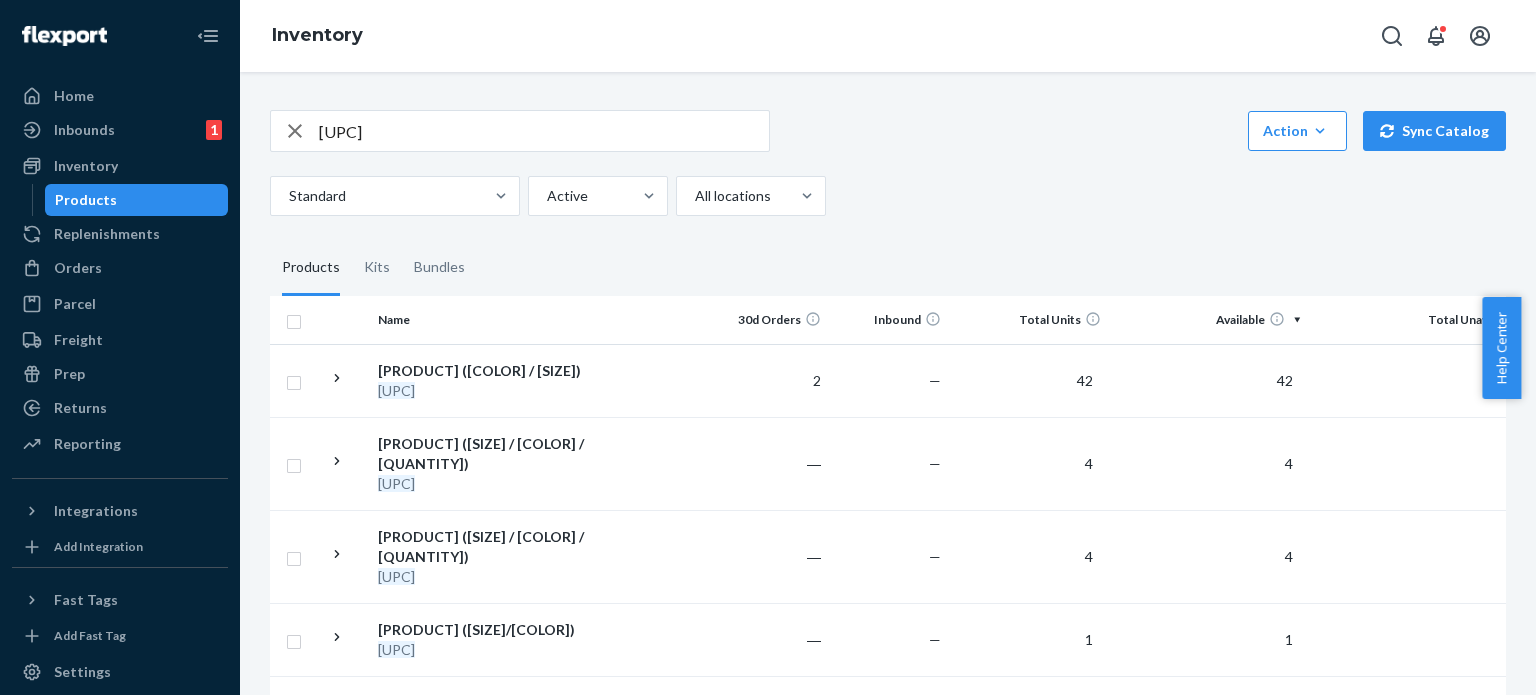 click on "[PRODUCT_CODE]" at bounding box center [544, 131] 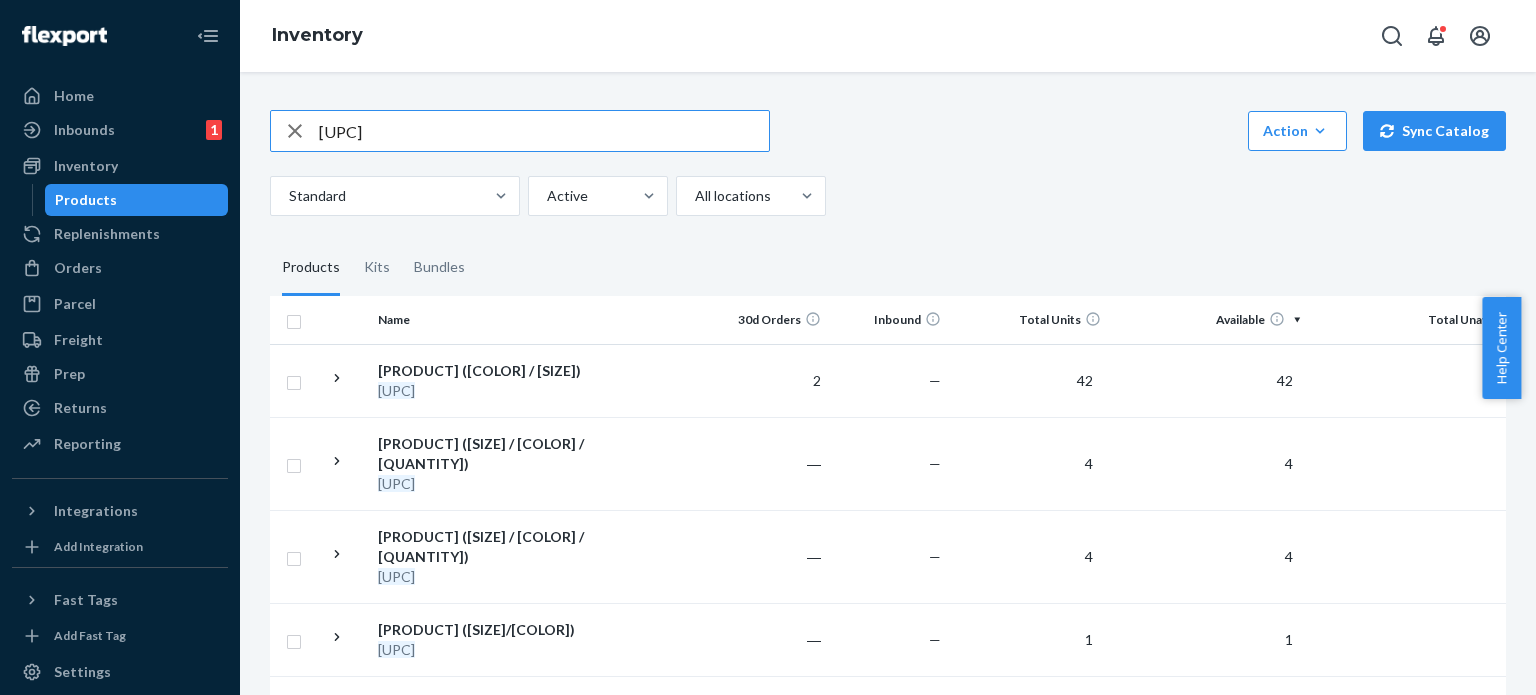 click on "[PRODUCT_CODE]" at bounding box center [544, 131] 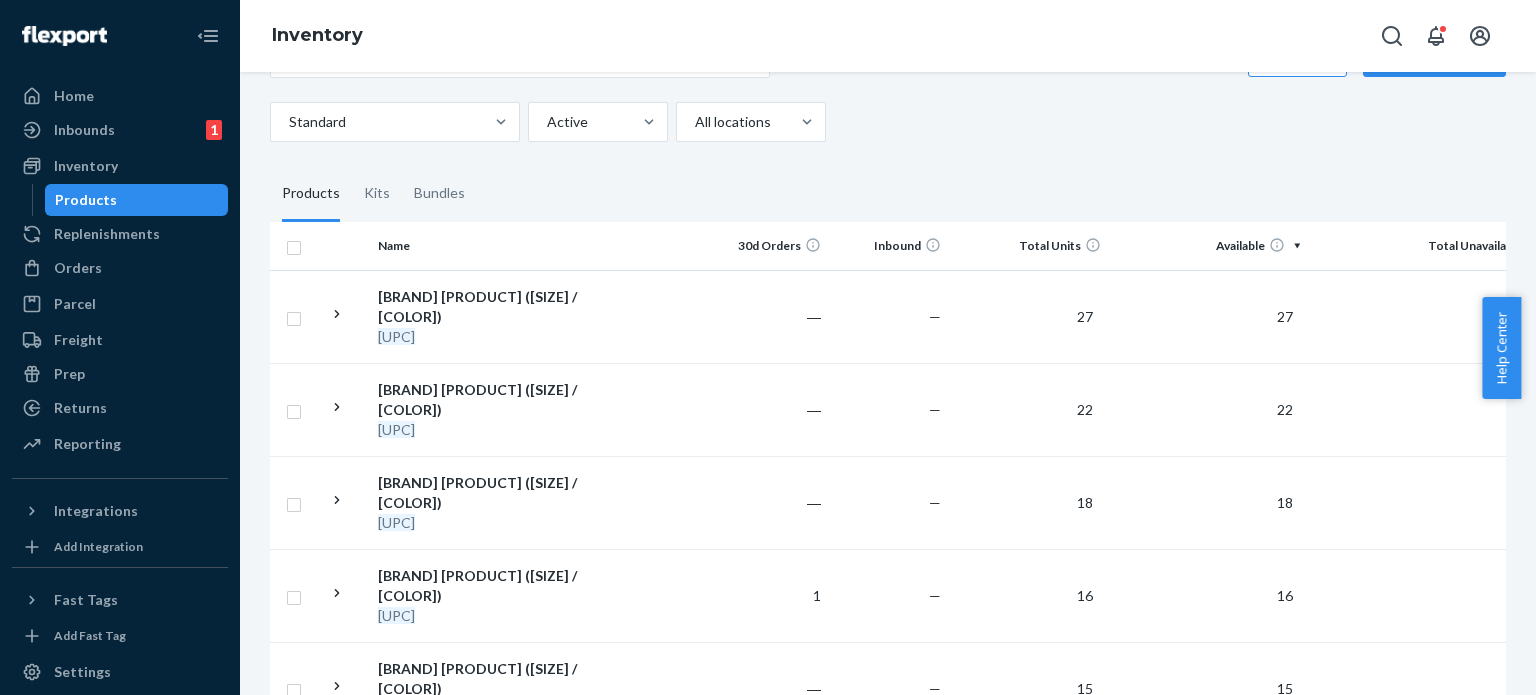 scroll, scrollTop: 0, scrollLeft: 0, axis: both 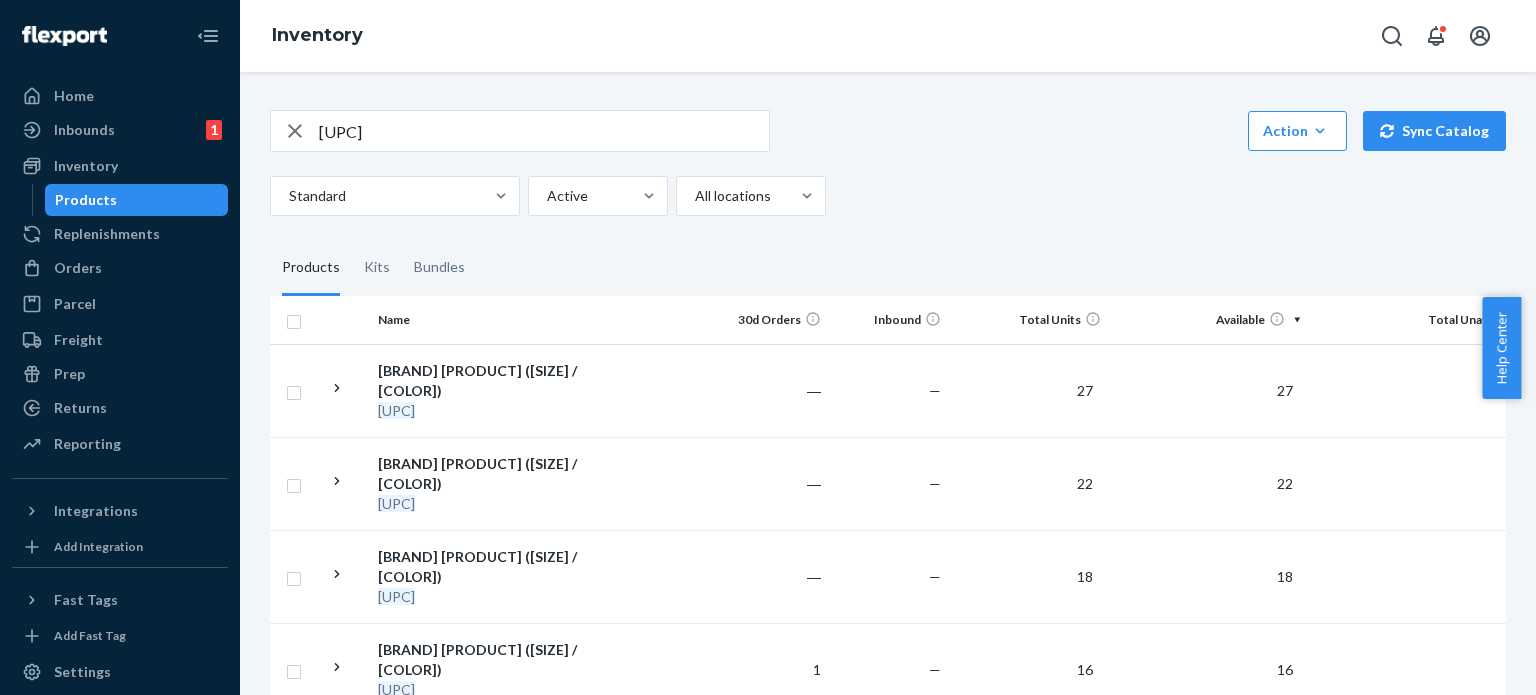 click on "810114045237" at bounding box center [544, 131] 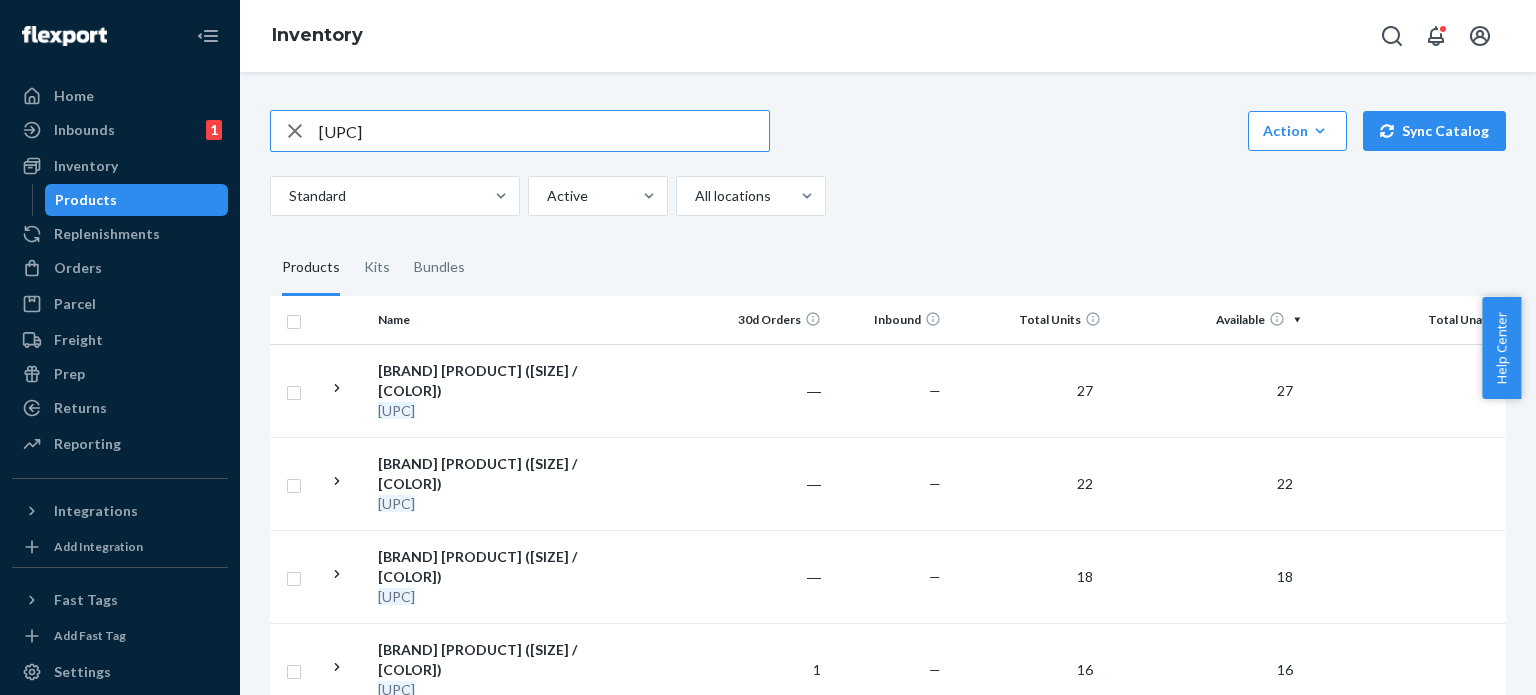 click on "810114045237" at bounding box center (544, 131) 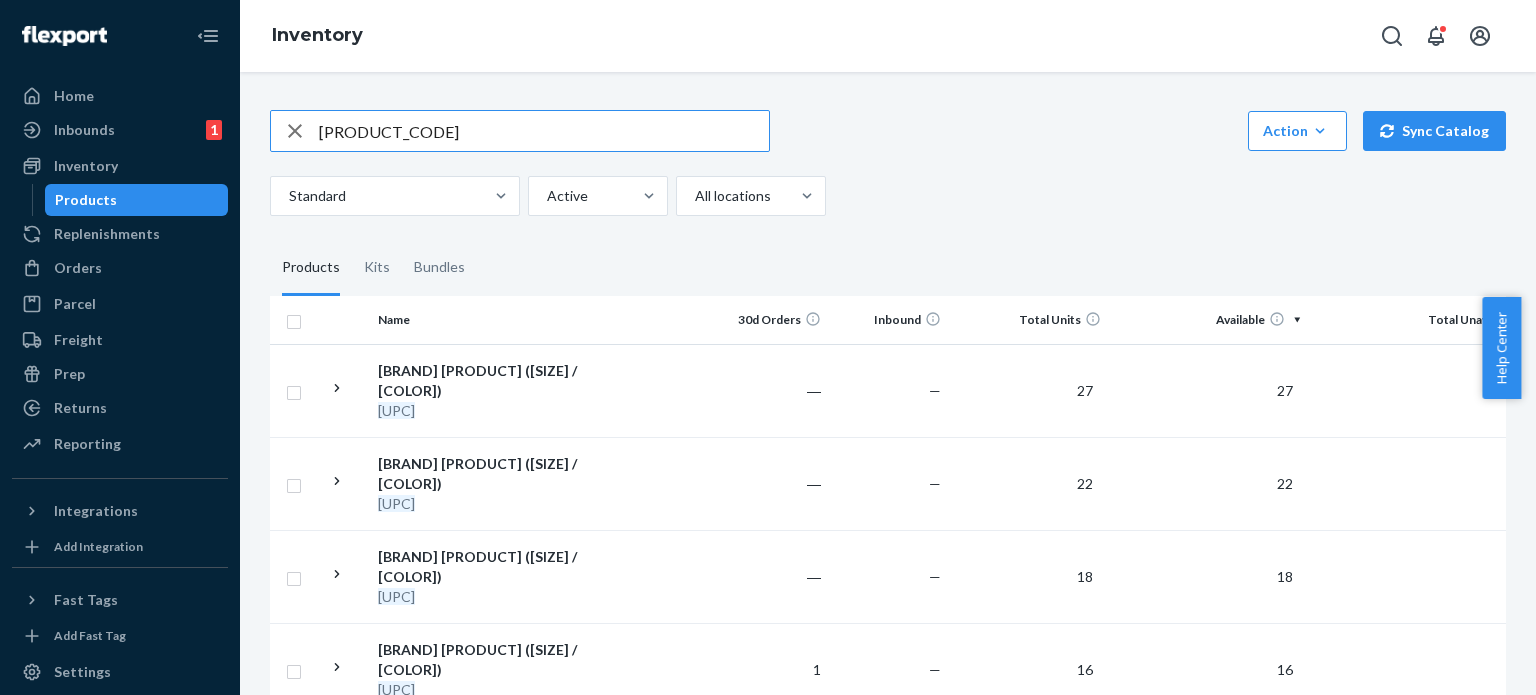 type on "BT-UB-BEIGE-B" 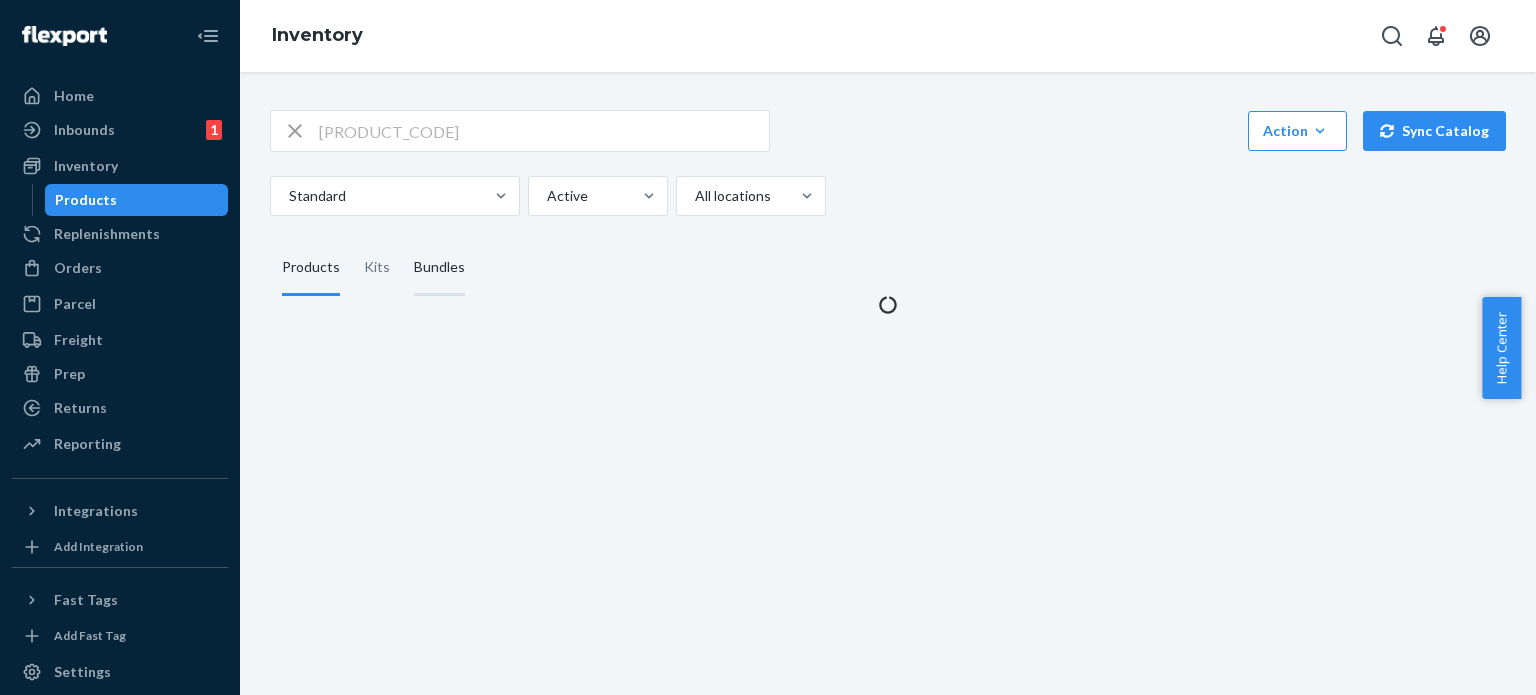 click on "Bundles" at bounding box center [439, 268] 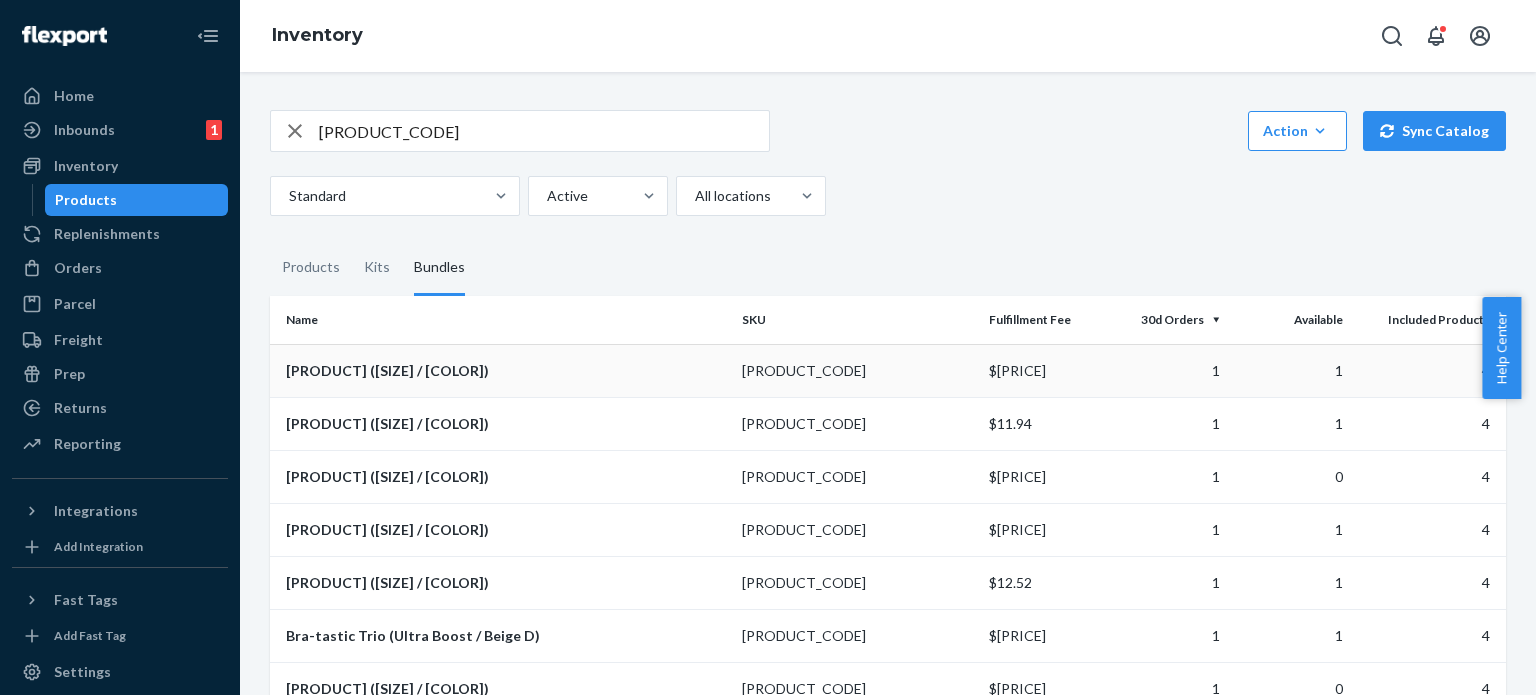 click on "Bra-tastic Trio (Ultra Boost / Beige B)" at bounding box center (506, 371) 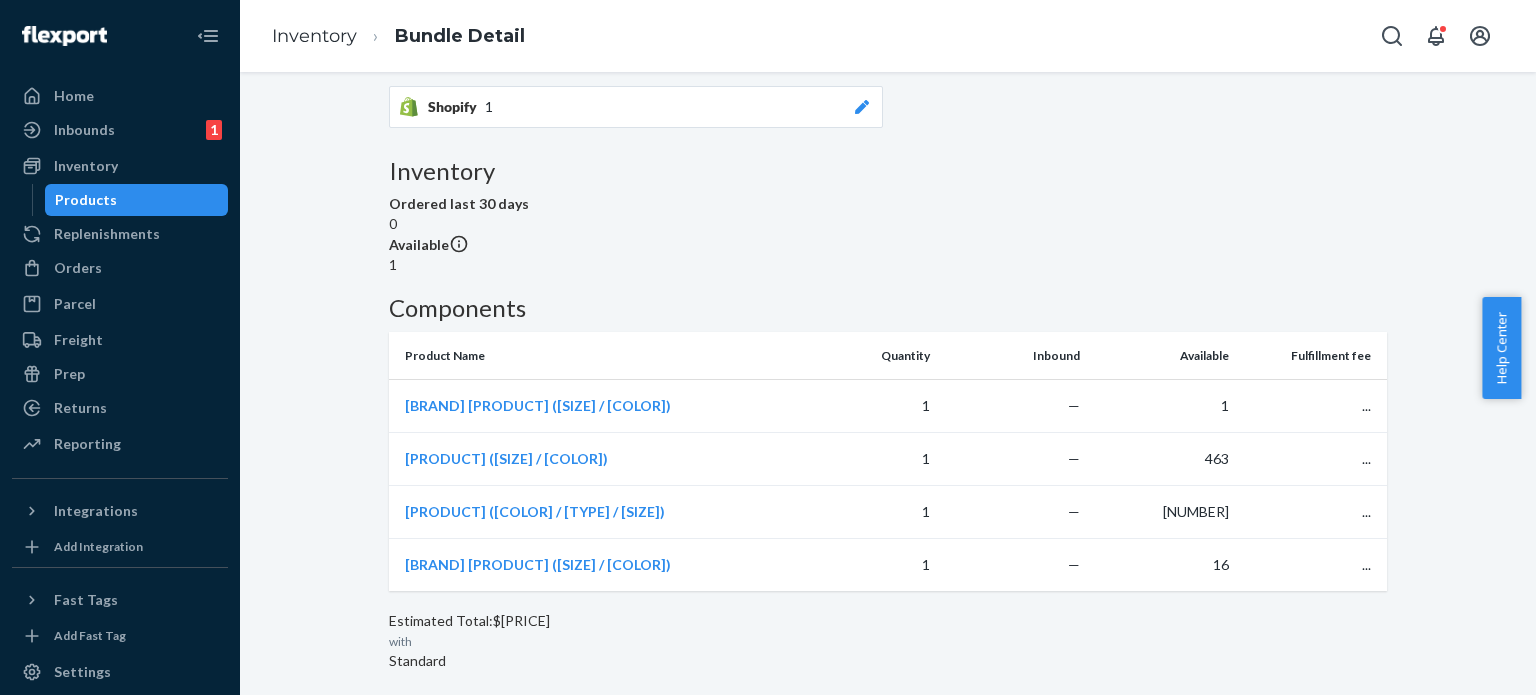 scroll, scrollTop: 465, scrollLeft: 0, axis: vertical 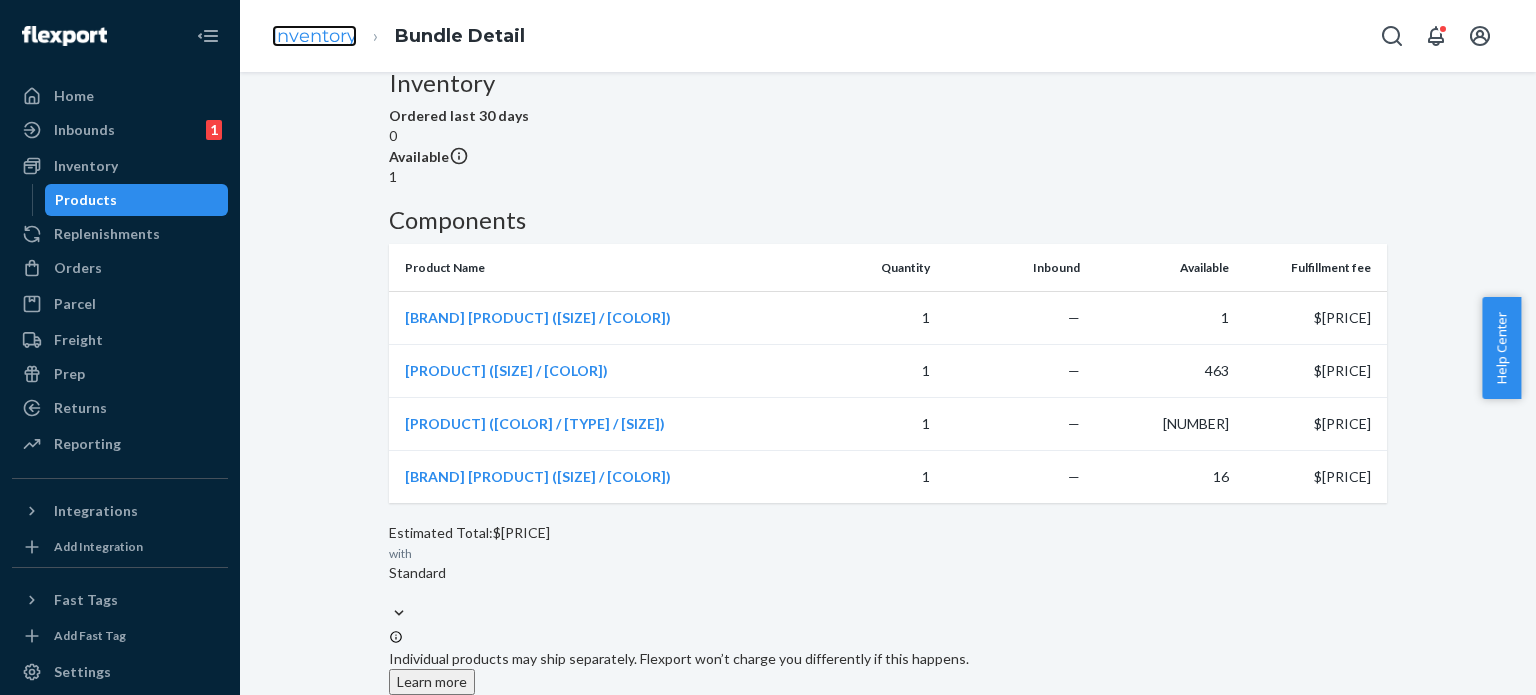 click on "Inventory" at bounding box center (314, 36) 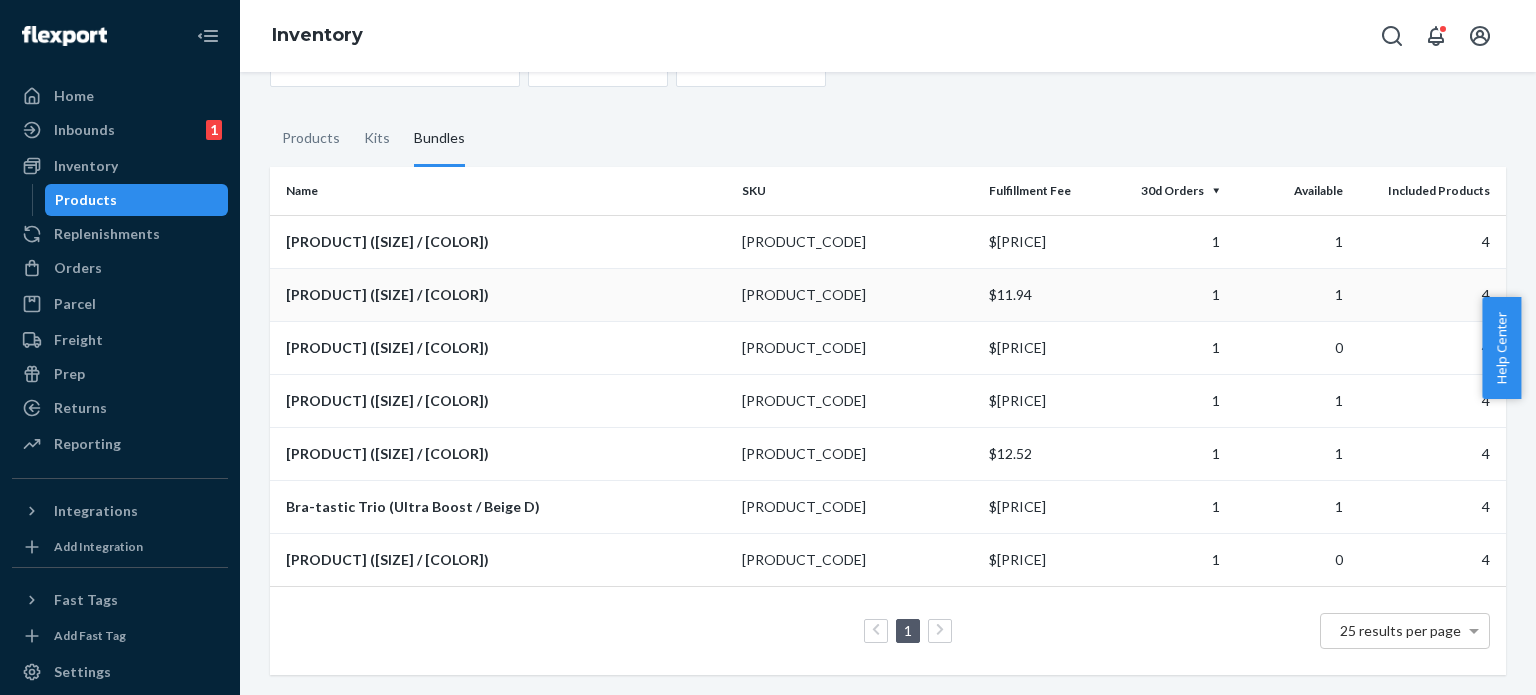 scroll, scrollTop: 0, scrollLeft: 0, axis: both 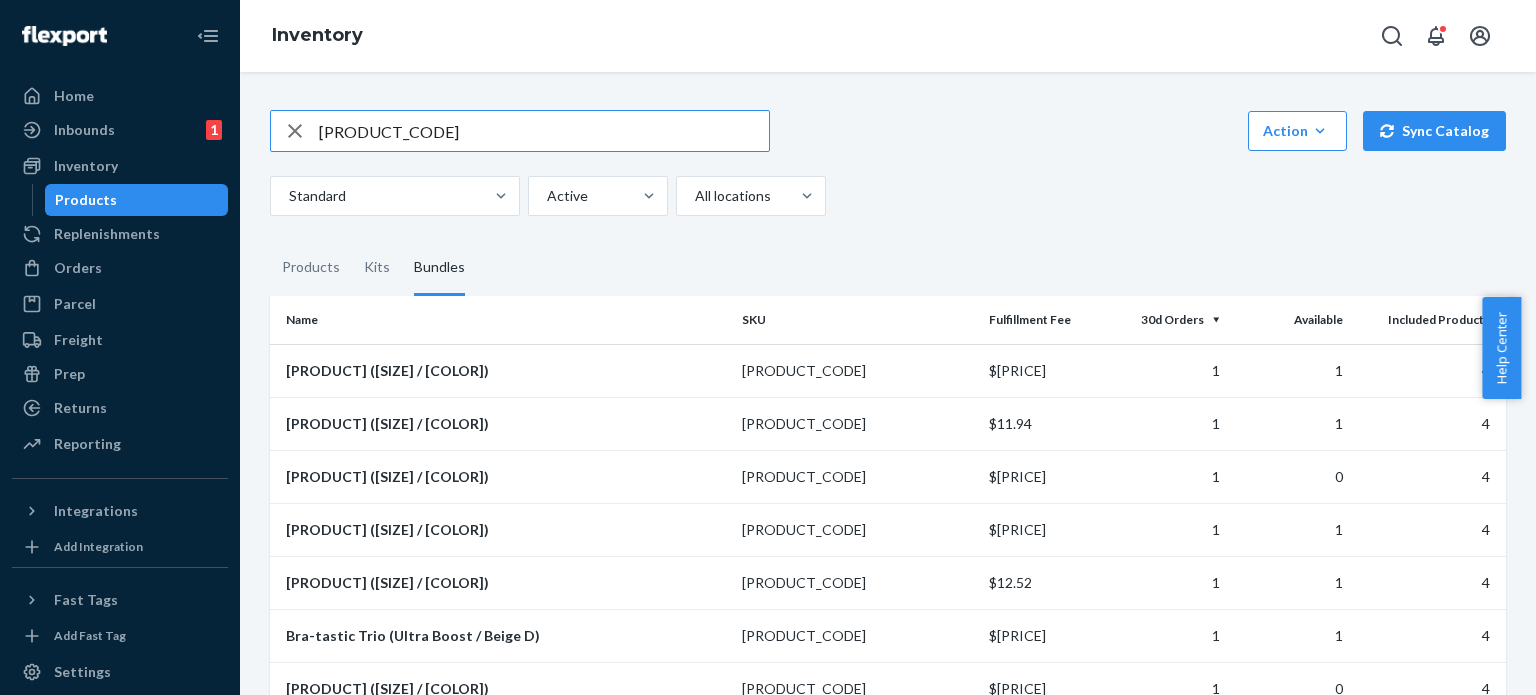 click on "BT-UB-BEIGE-B" at bounding box center [544, 131] 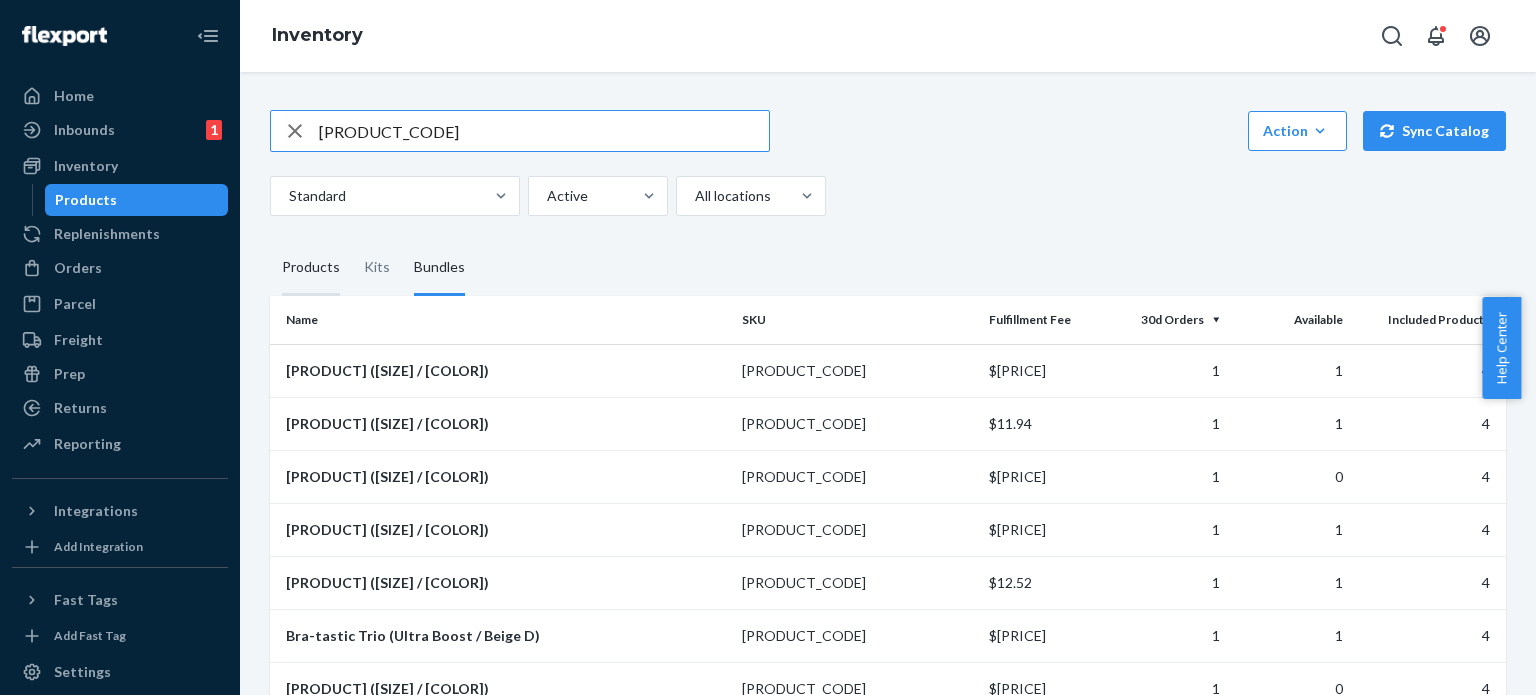 click on "Products" at bounding box center [311, 268] 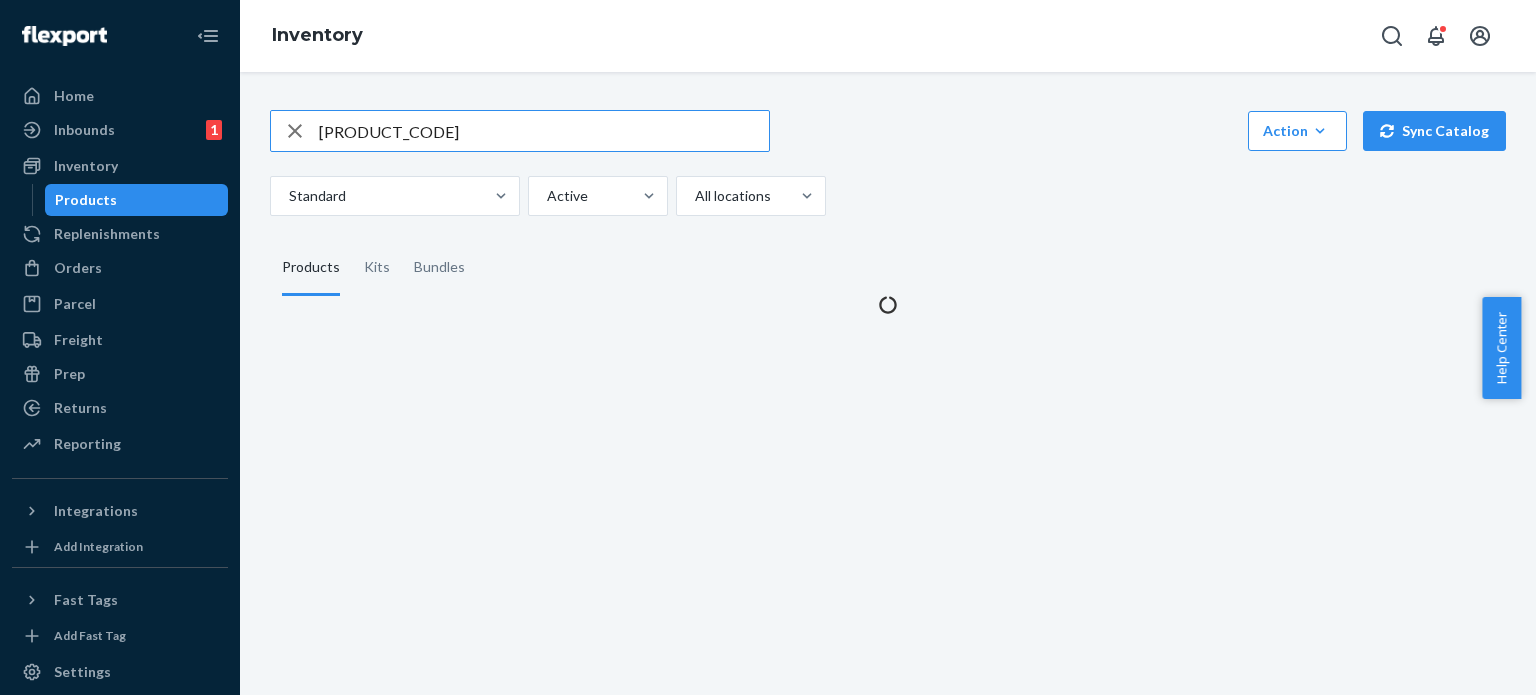 click on "BT-UB-BEIGE-B" at bounding box center [544, 131] 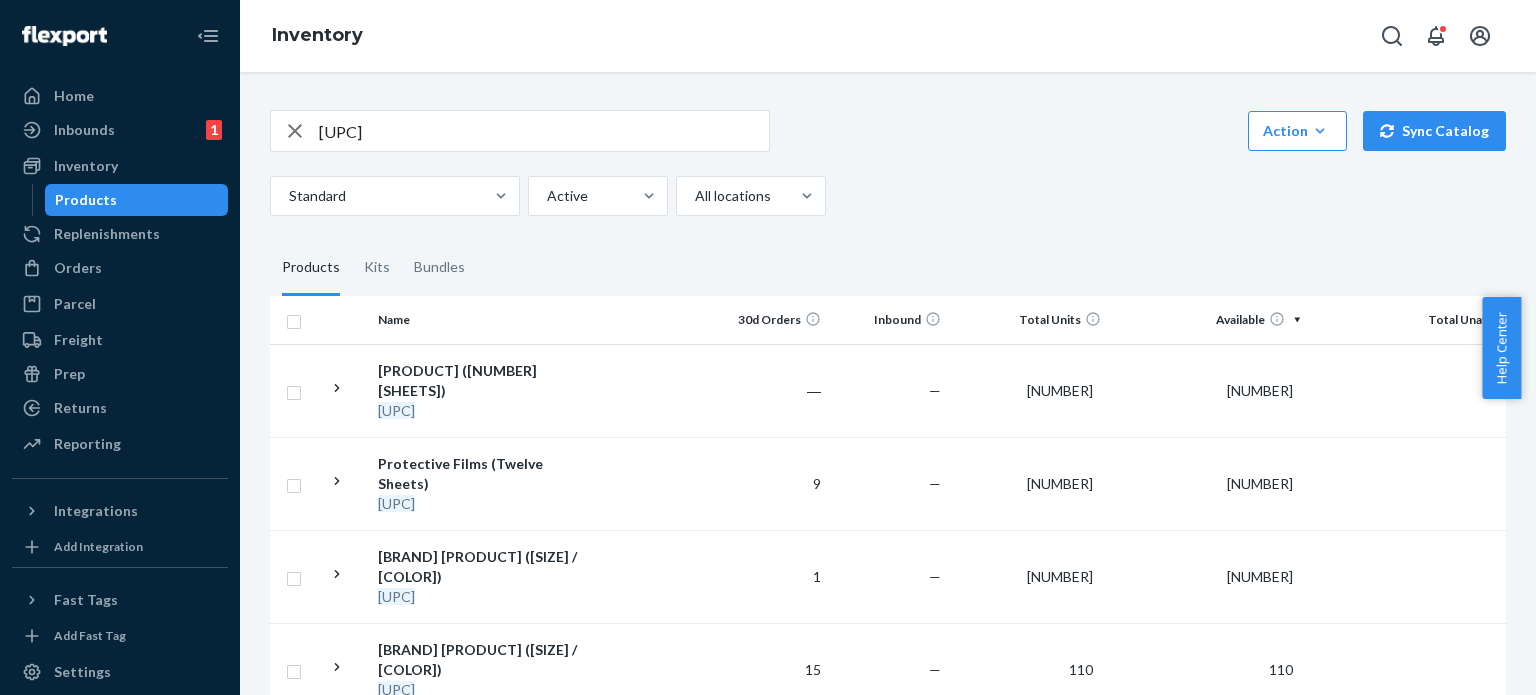 click on "[PRODUCT_CODE]" at bounding box center (544, 131) 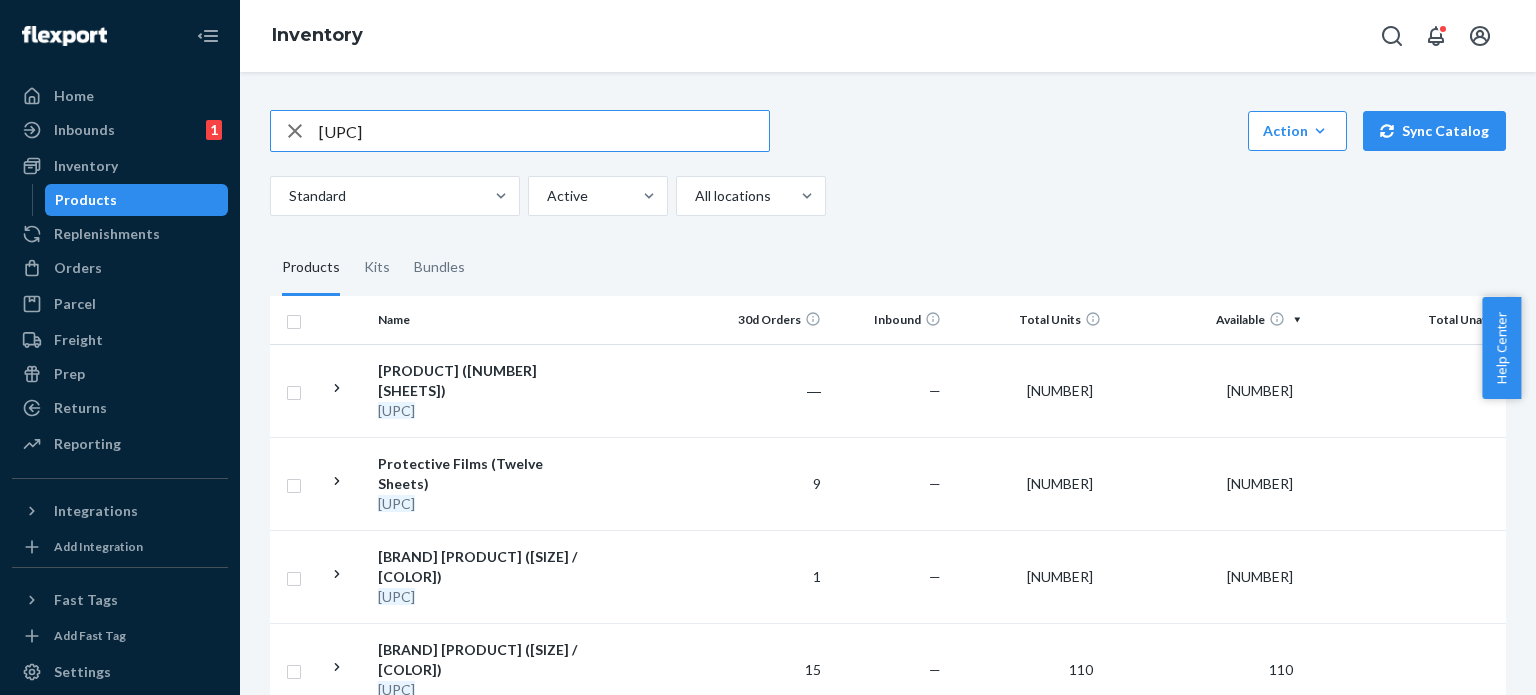 click on "[PRODUCT_CODE]" at bounding box center [544, 131] 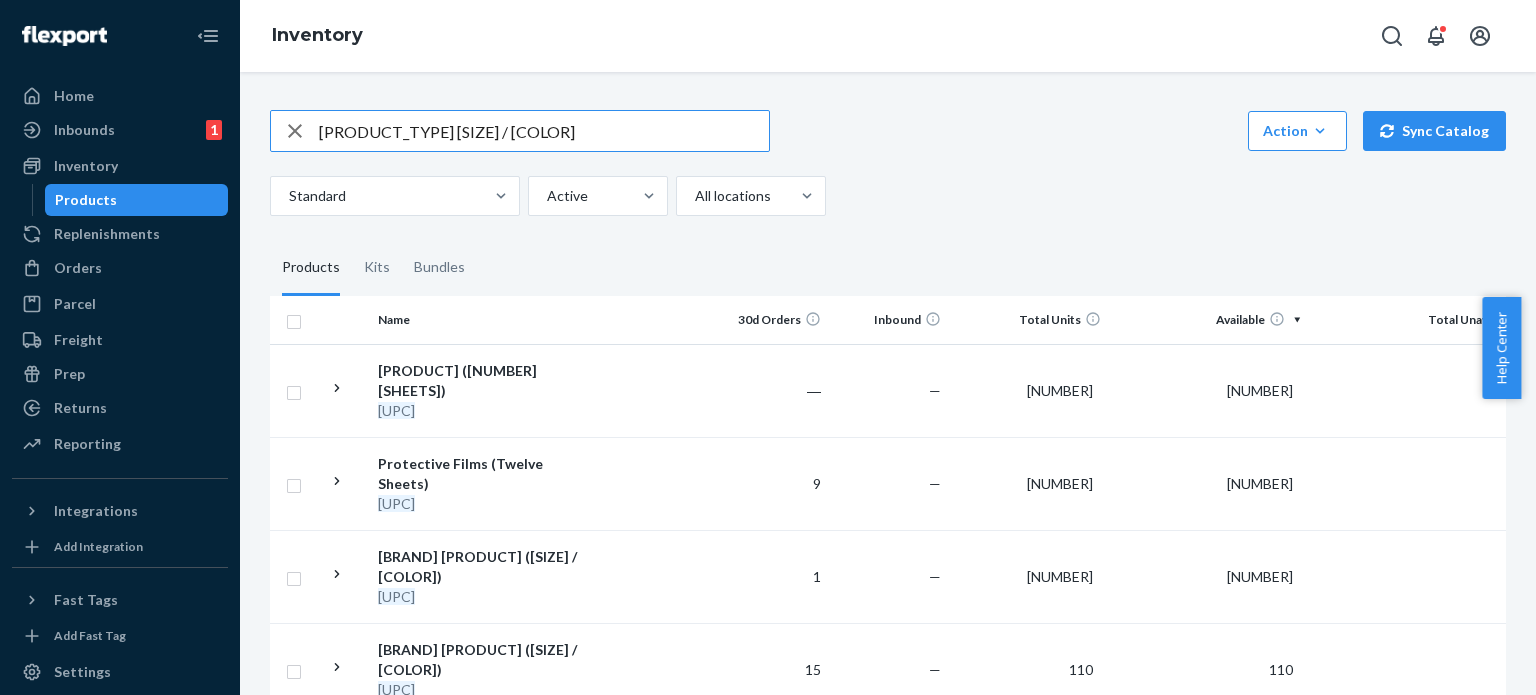 type on "Demi Sticky Bra H / Beige" 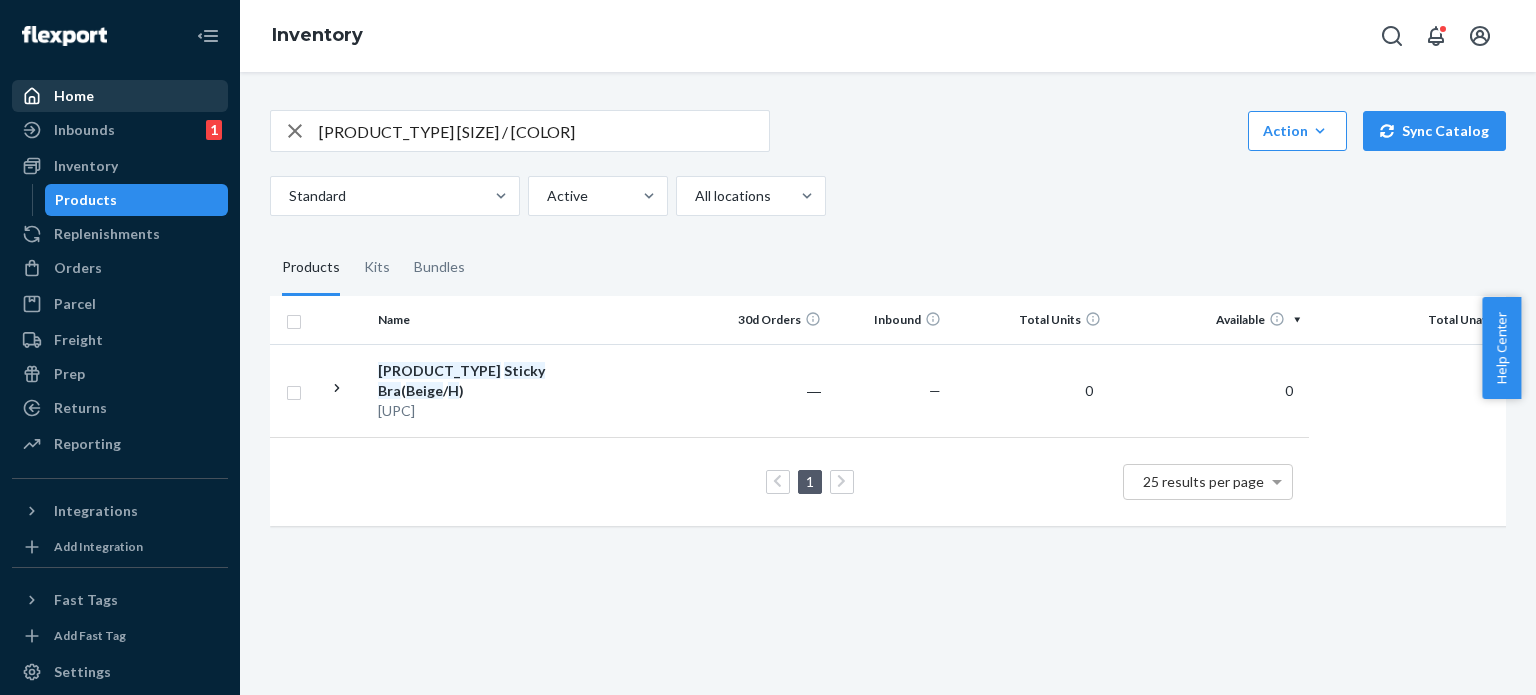 click on "Home" at bounding box center (120, 96) 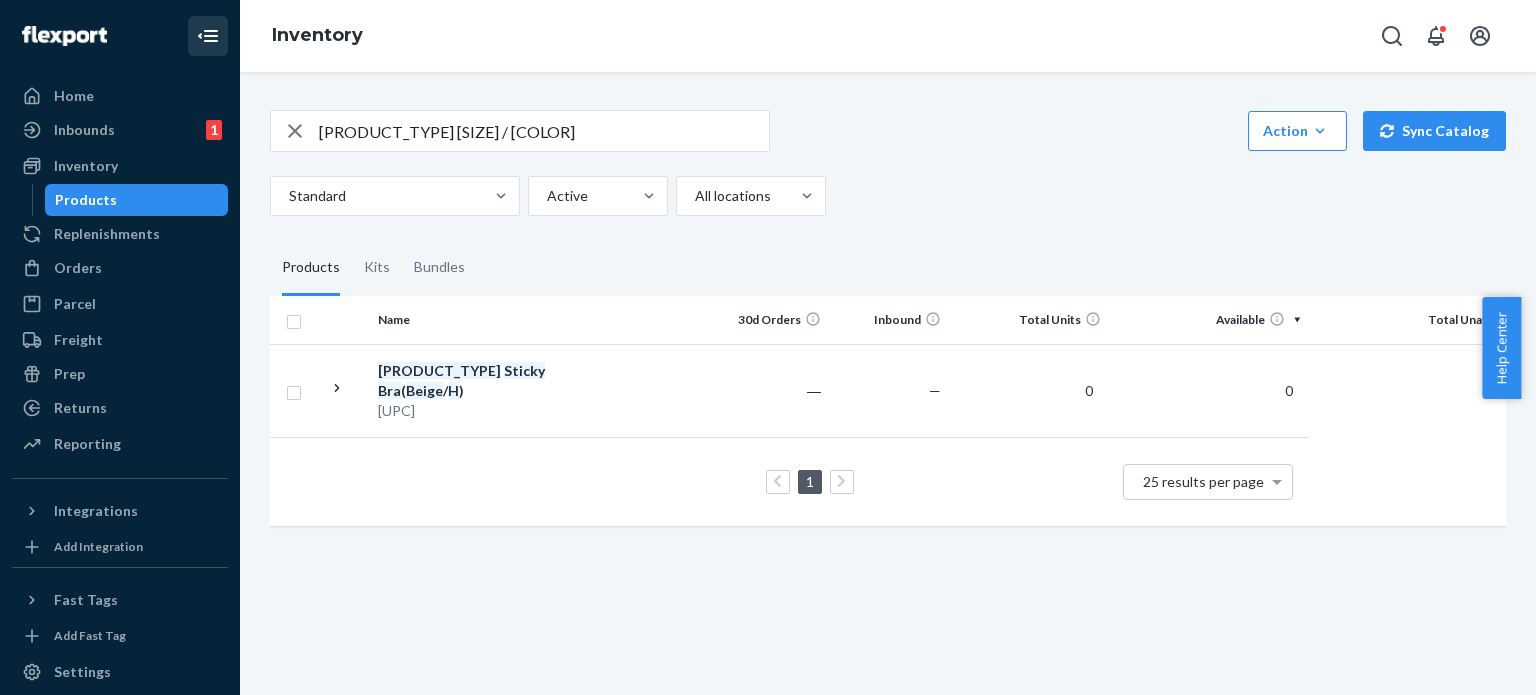 drag, startPoint x: 102, startPoint y: 103, endPoint x: 189, endPoint y: 39, distance: 108.00463 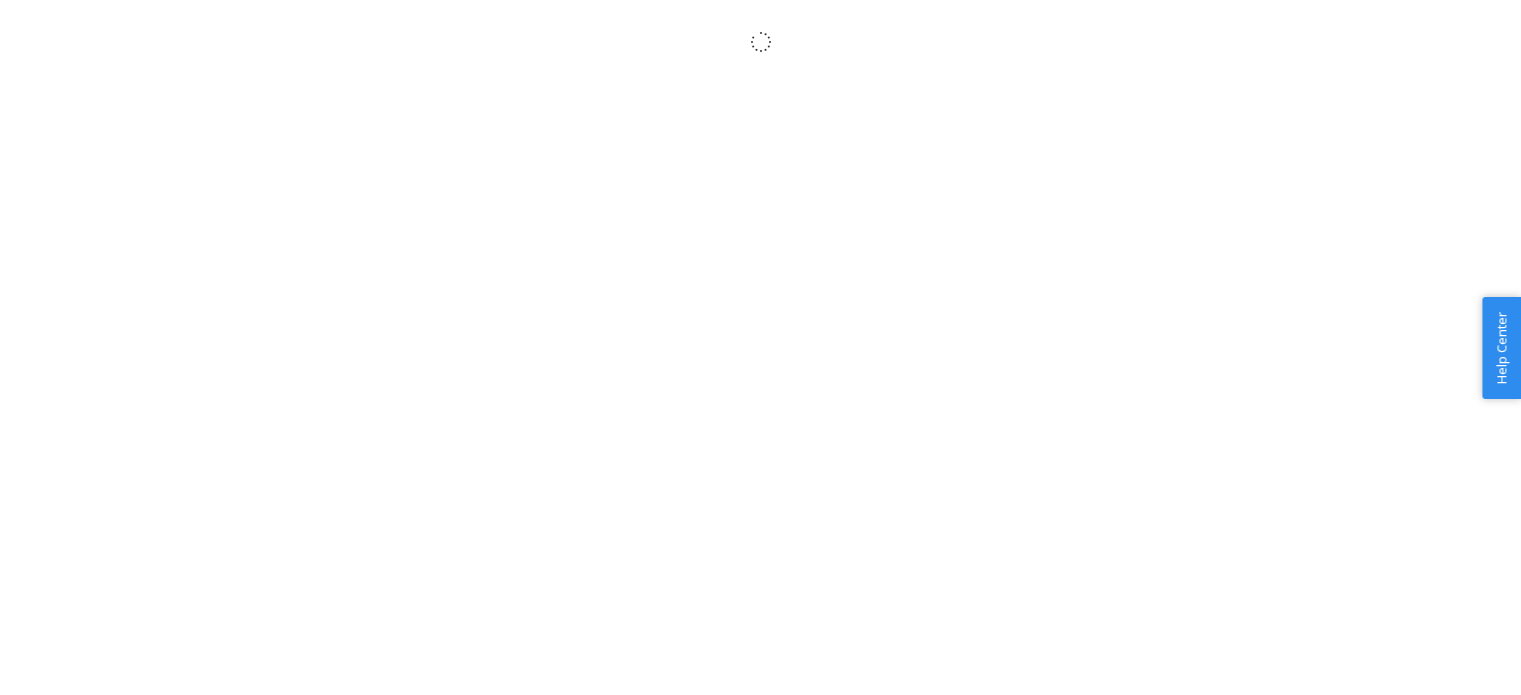 scroll, scrollTop: 0, scrollLeft: 0, axis: both 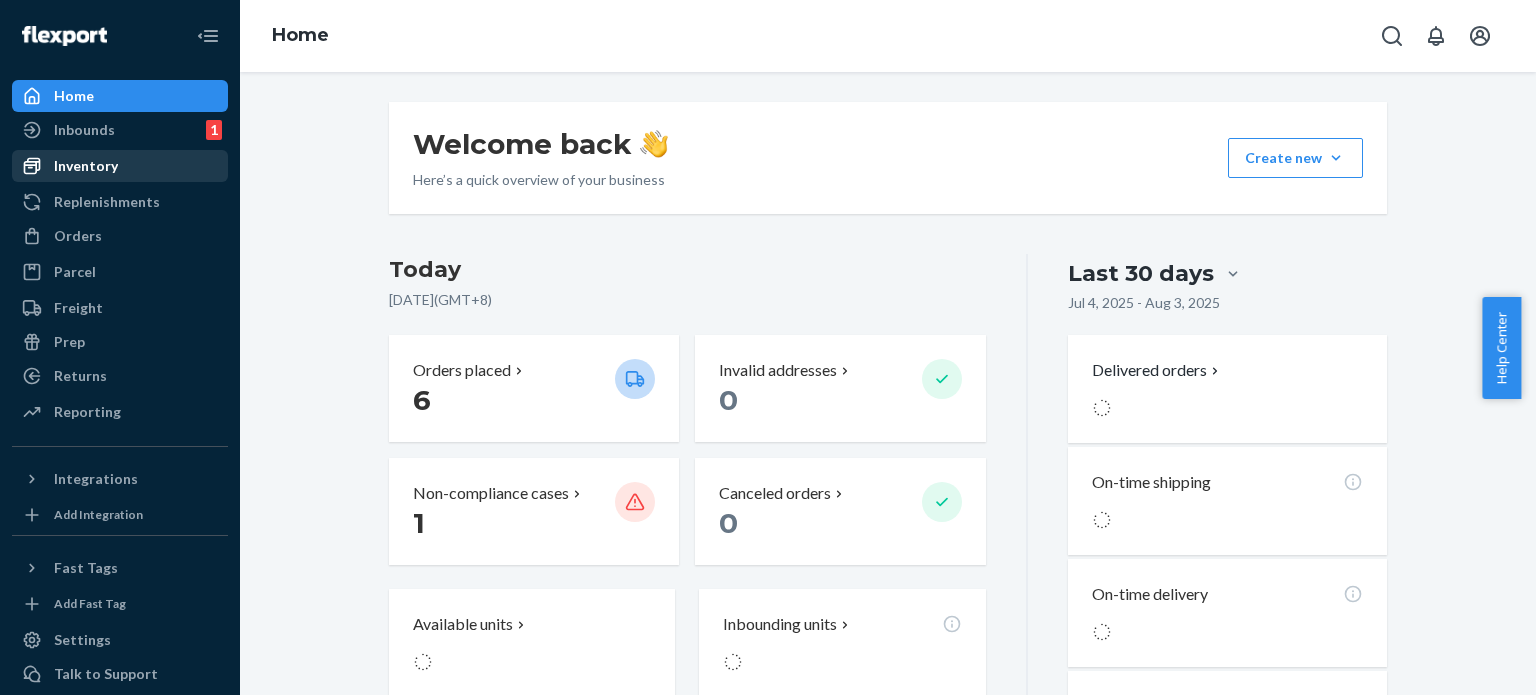 click on "Inventory" at bounding box center (86, 166) 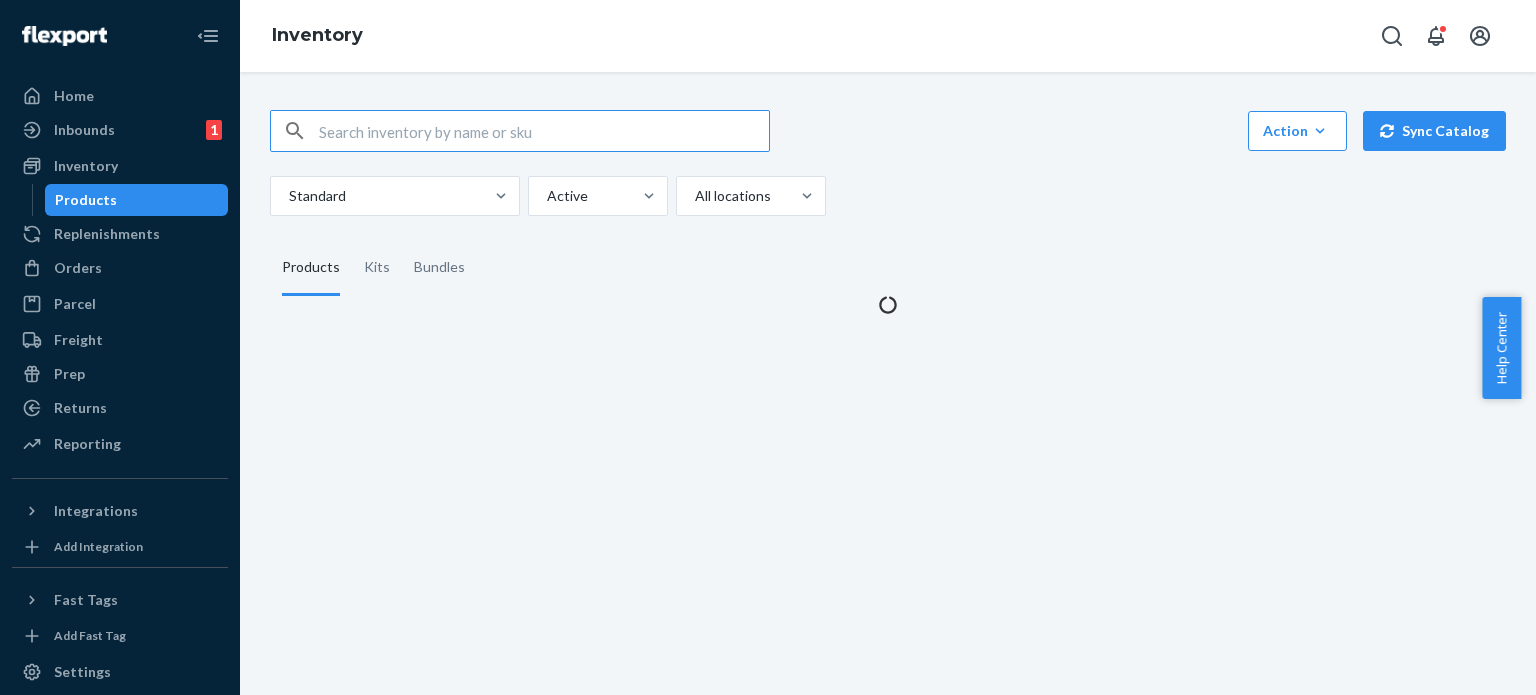 click at bounding box center (544, 131) 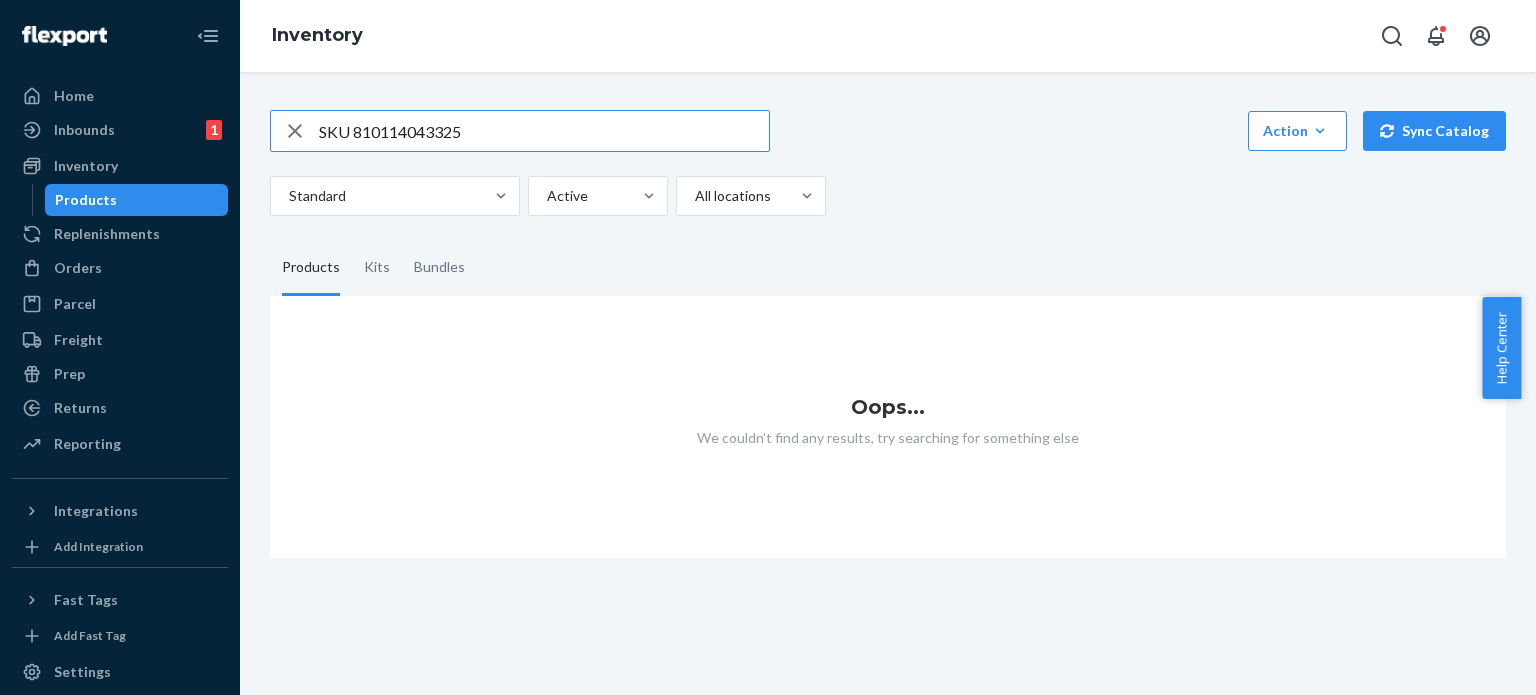 click on "SKU 810114043325" at bounding box center [544, 131] 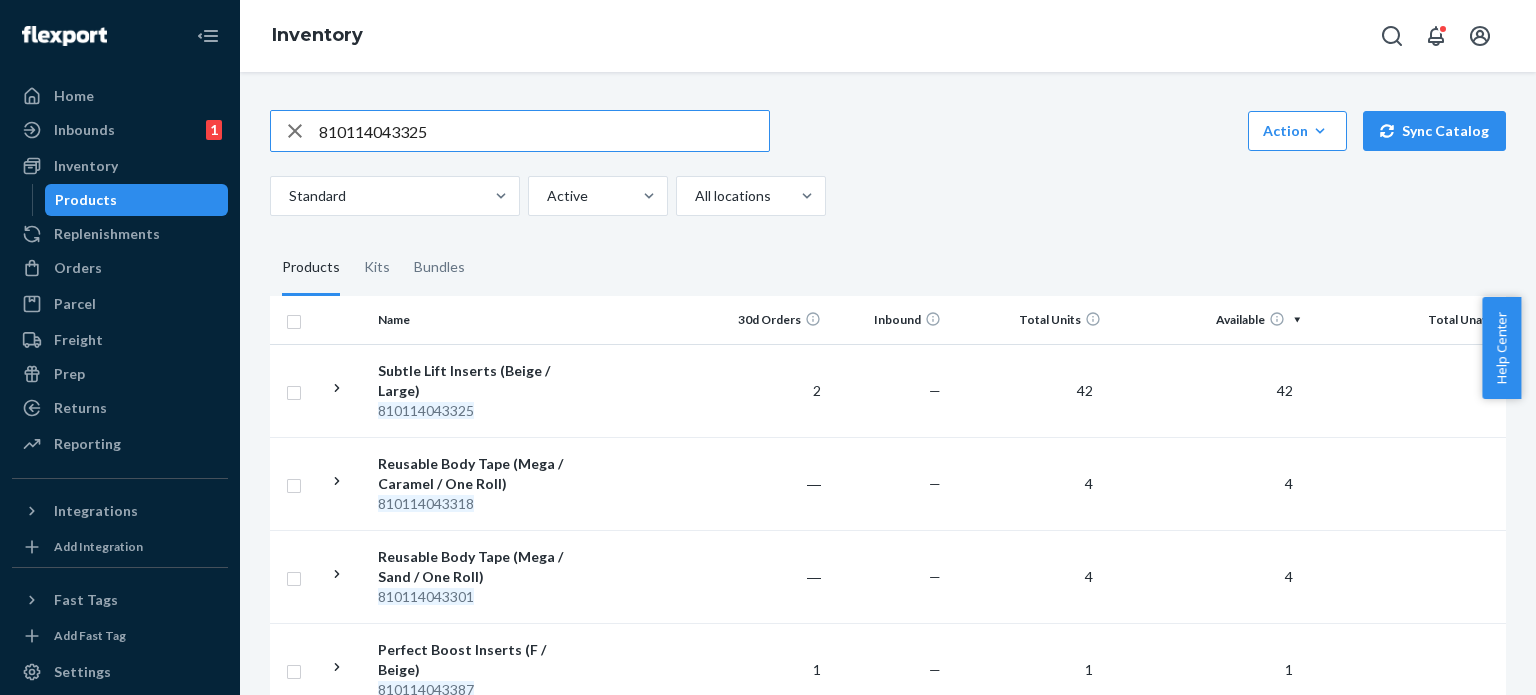 click on "[PRODUCT_CODE]" at bounding box center [544, 131] 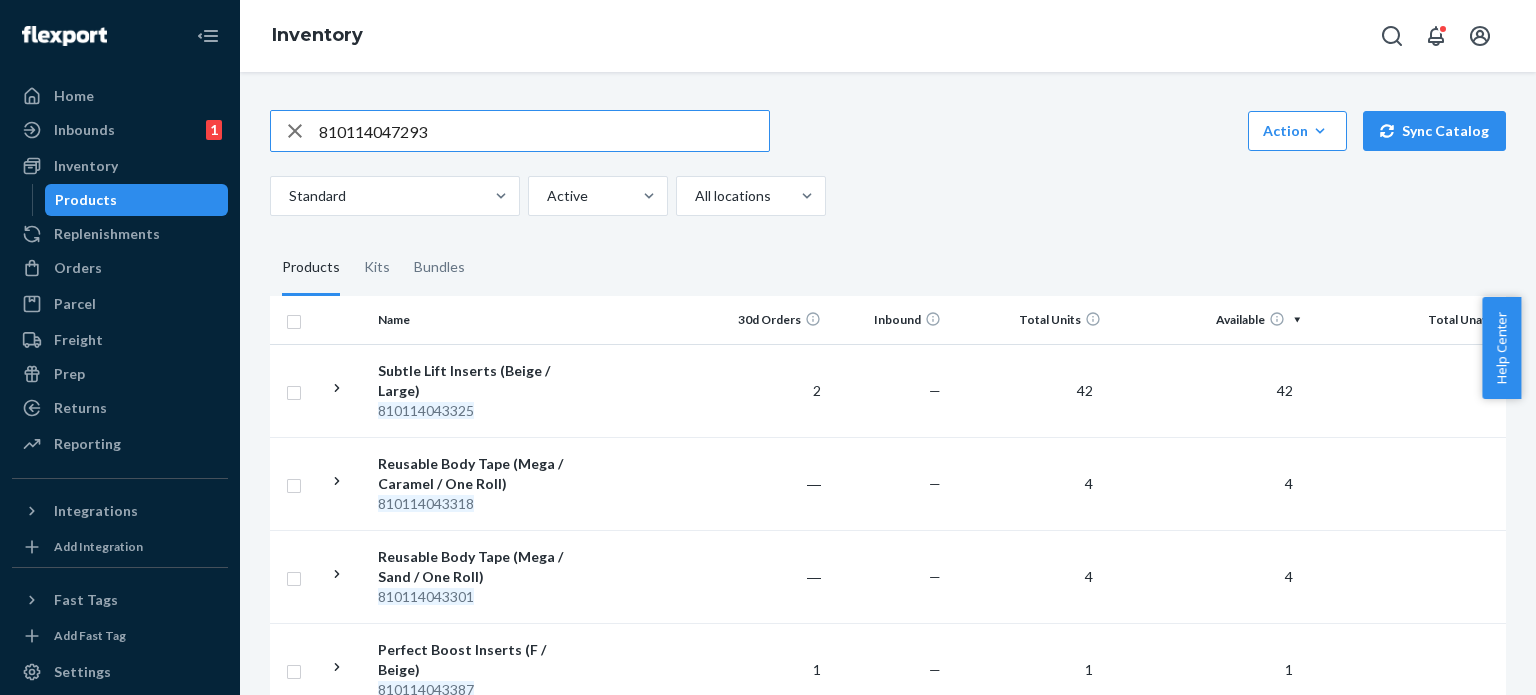 type on "[PRODUCT_CODE]" 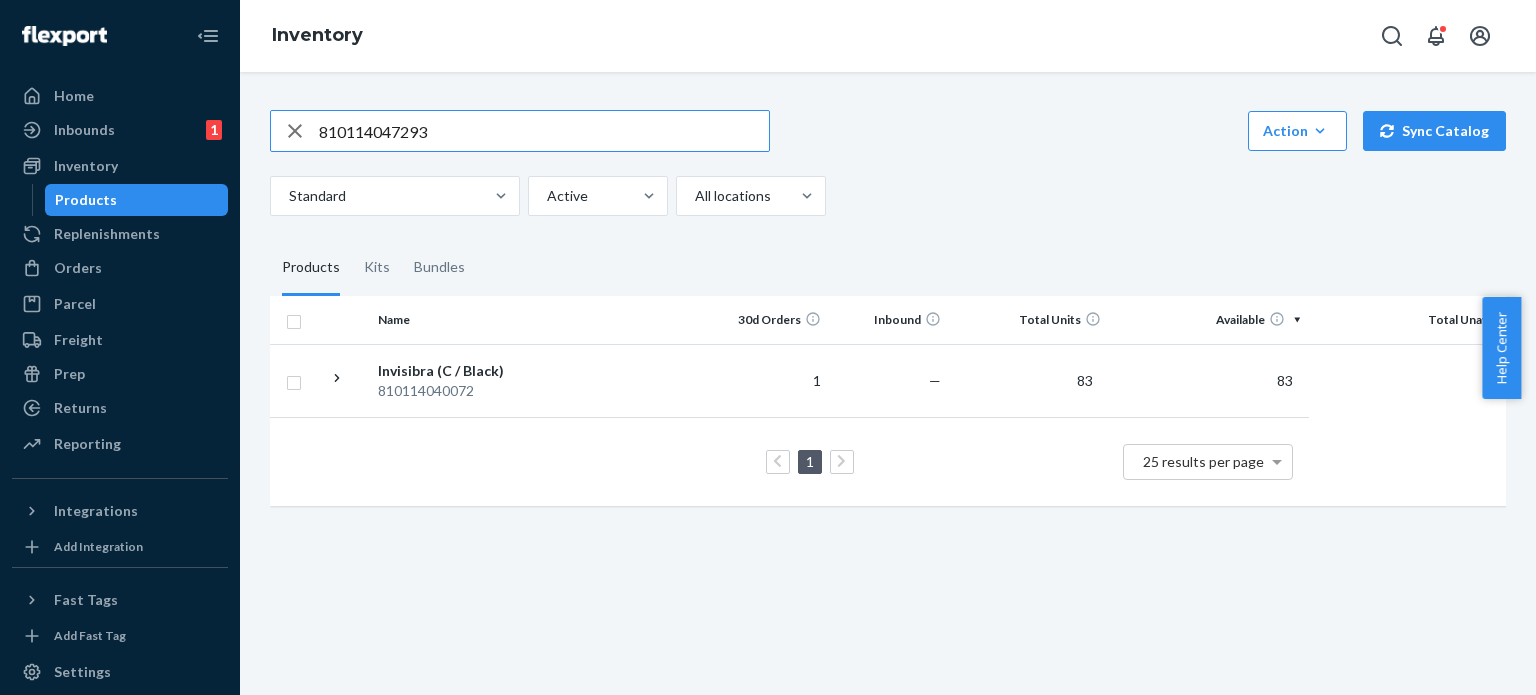 click on "[PRODUCT_CODE]" at bounding box center [544, 131] 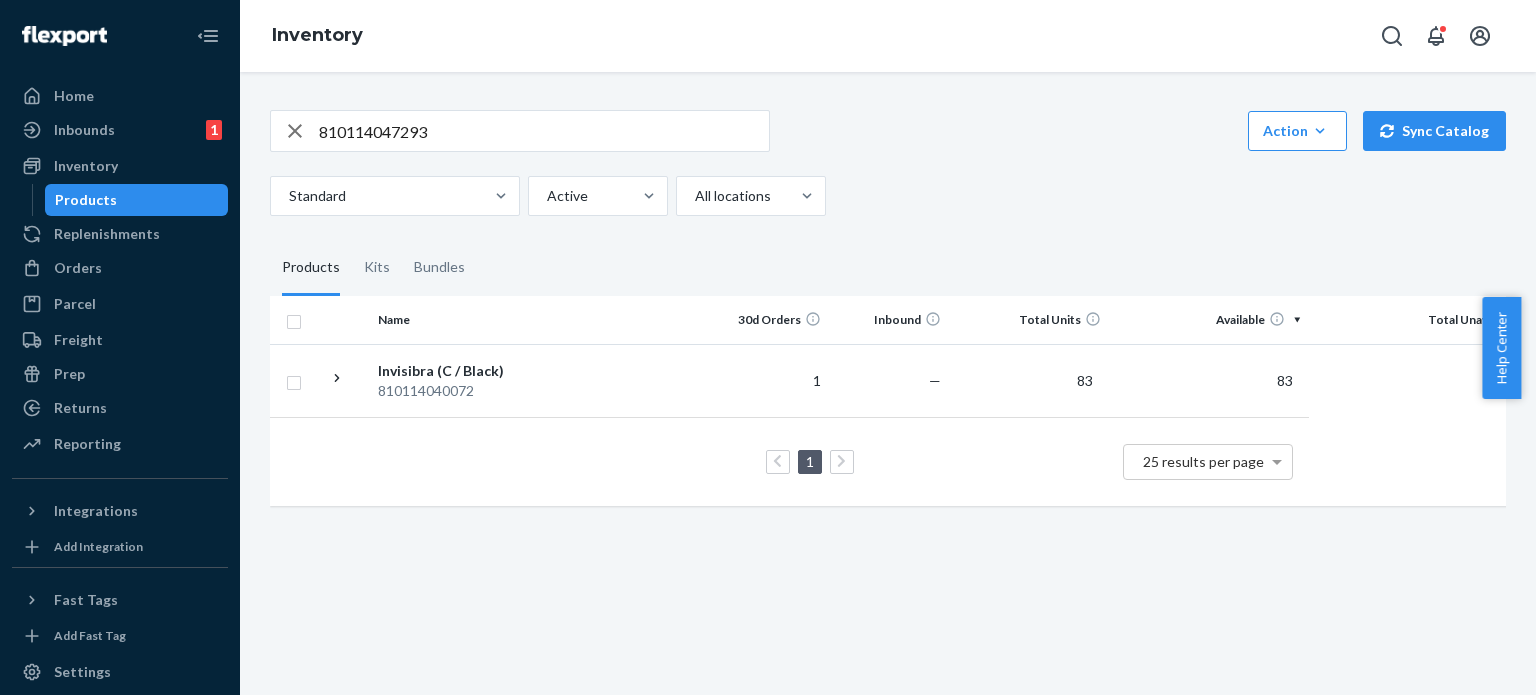 click on "[PRODUCT_CODE]" at bounding box center (544, 131) 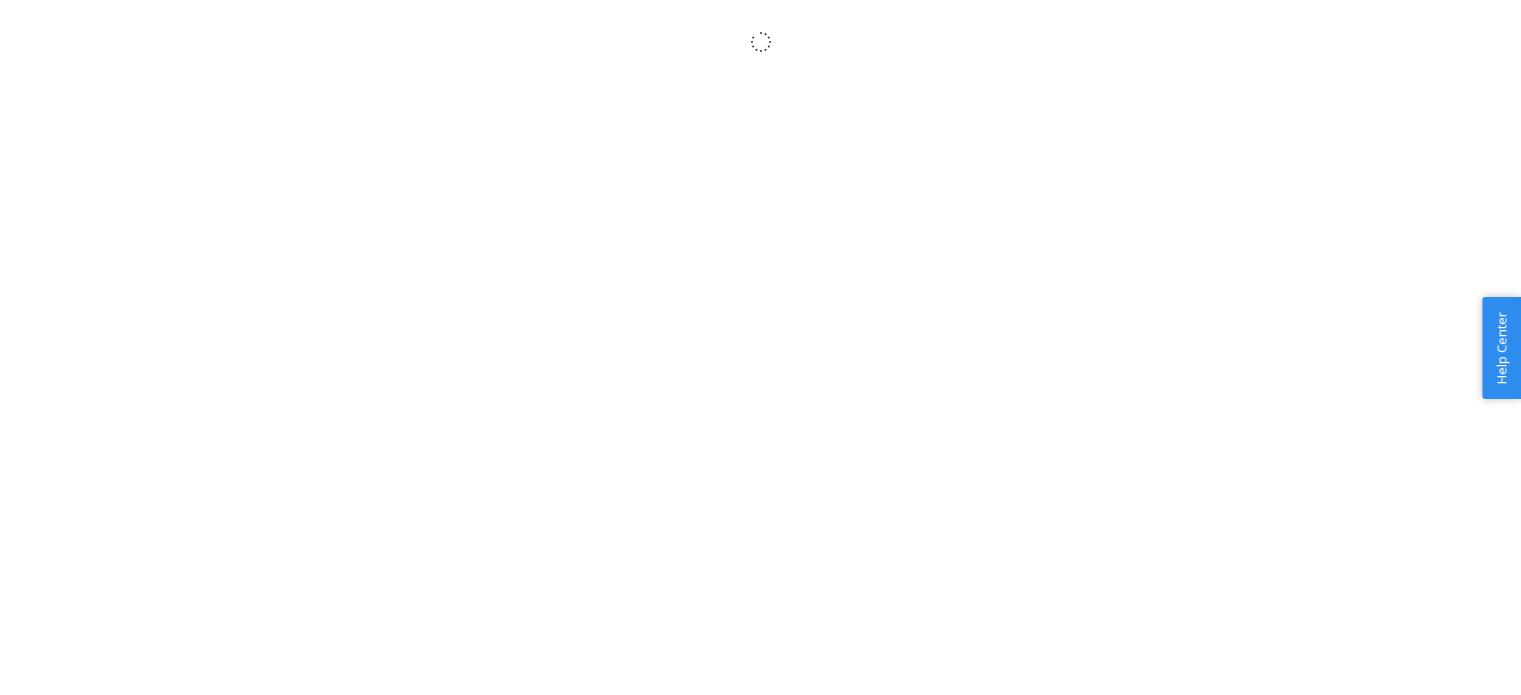 scroll, scrollTop: 0, scrollLeft: 0, axis: both 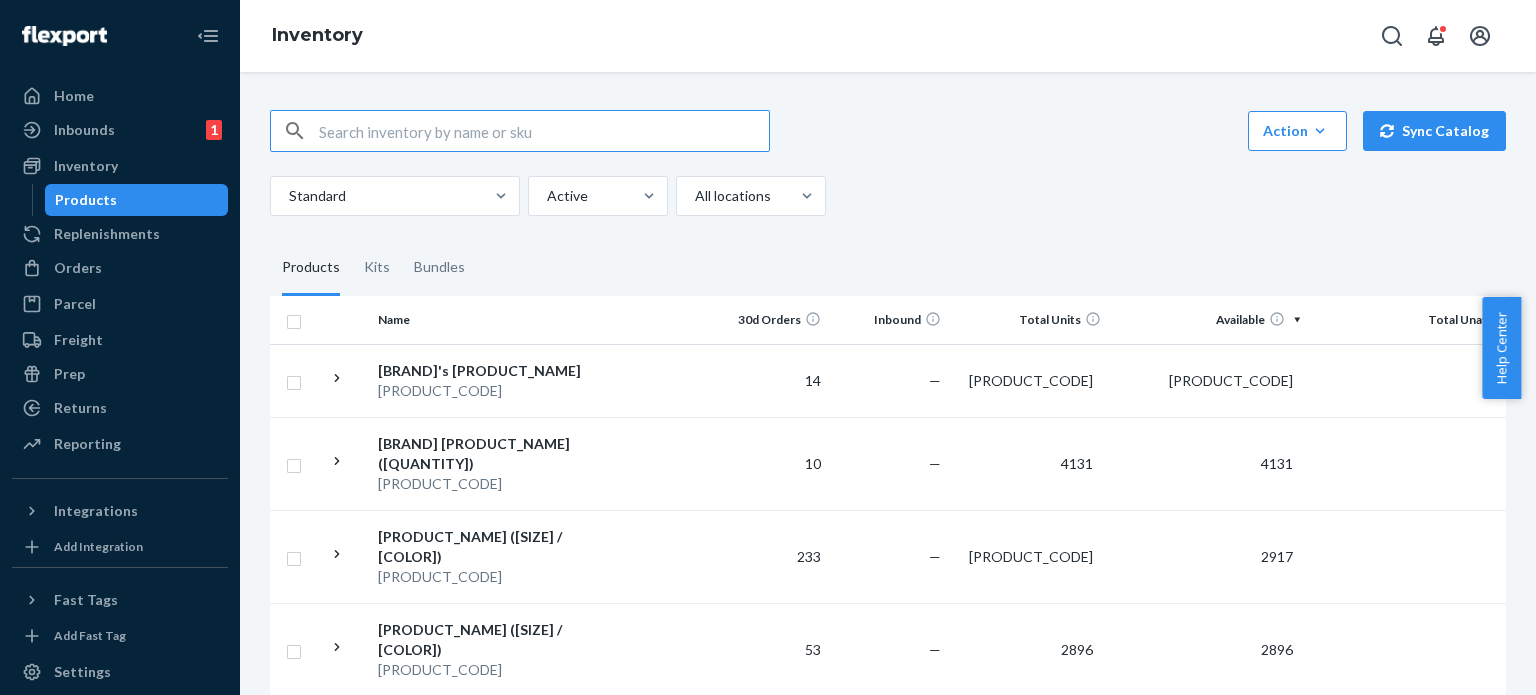 click at bounding box center (544, 131) 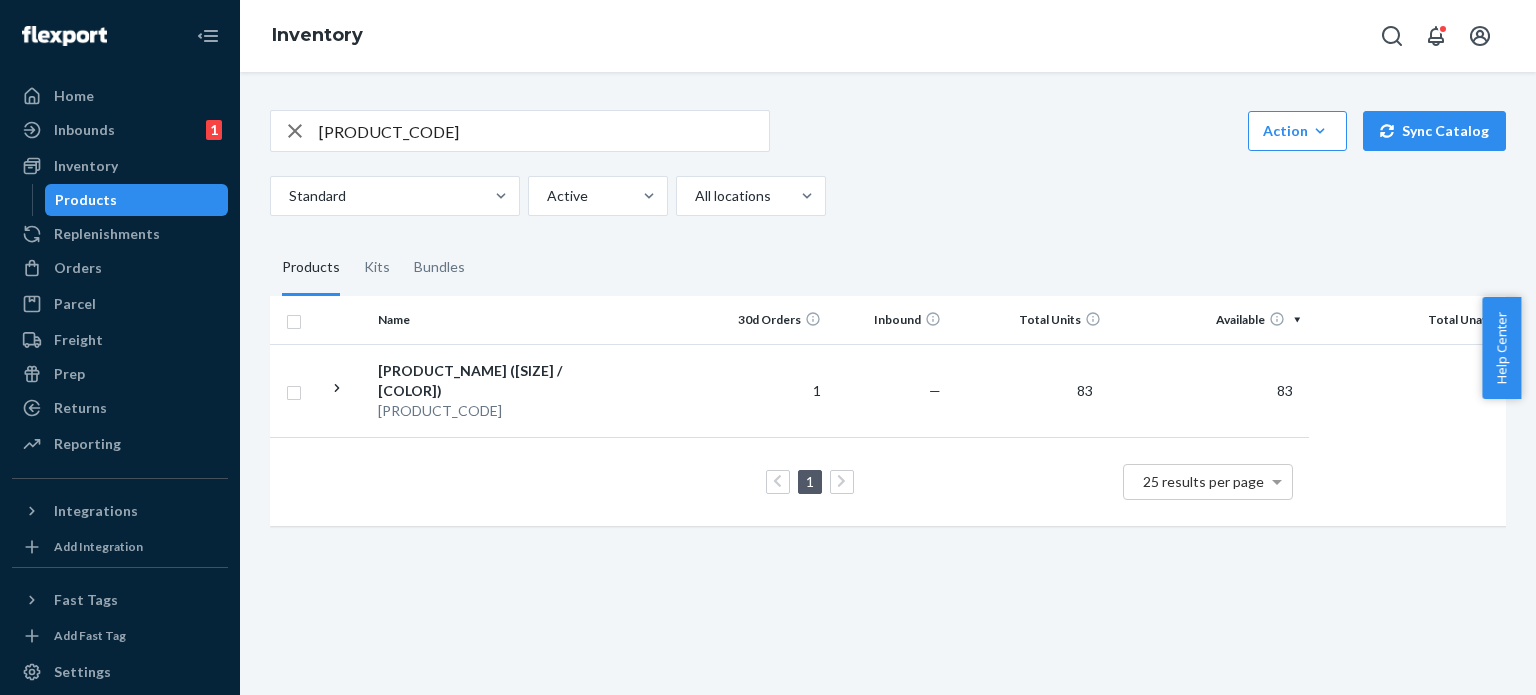 click on "[PRODUCT_CODE]" at bounding box center [544, 131] 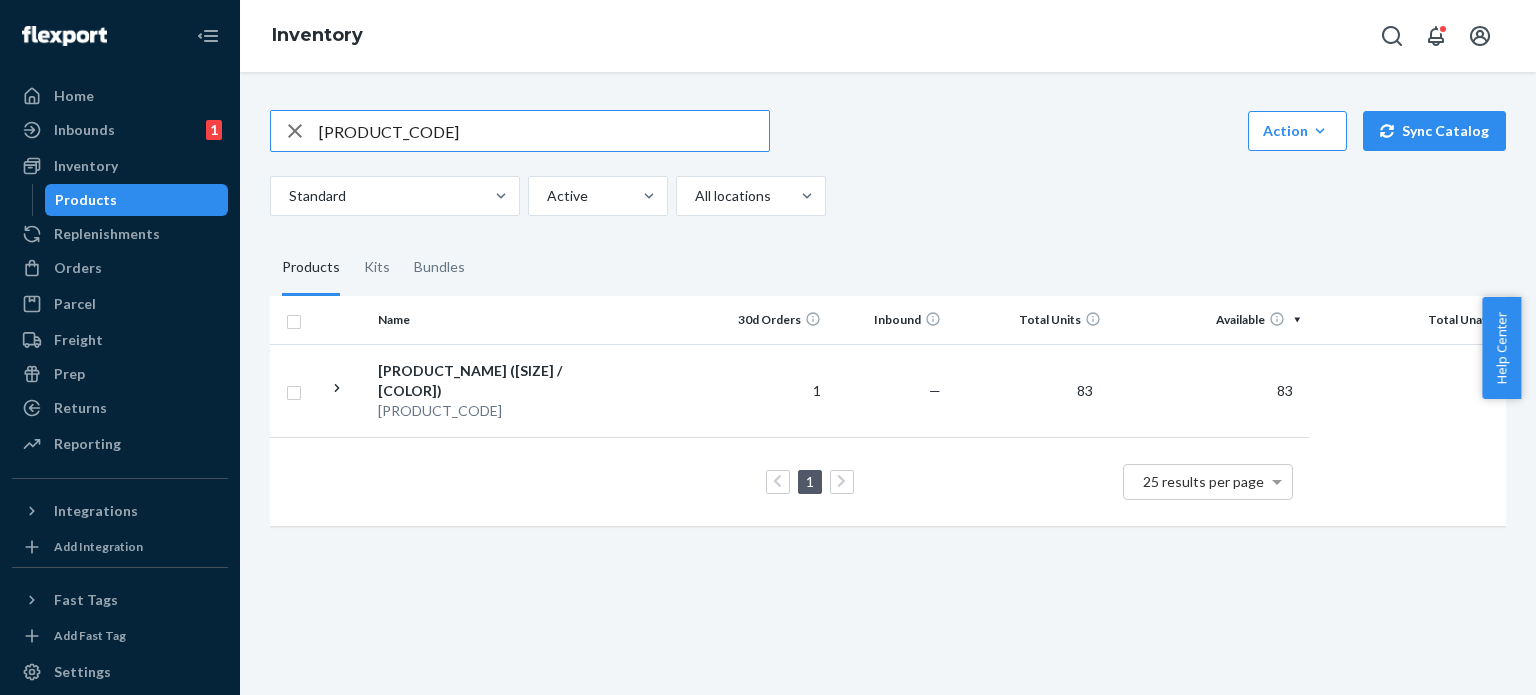 click on "[PRODUCT_CODE]" at bounding box center [544, 131] 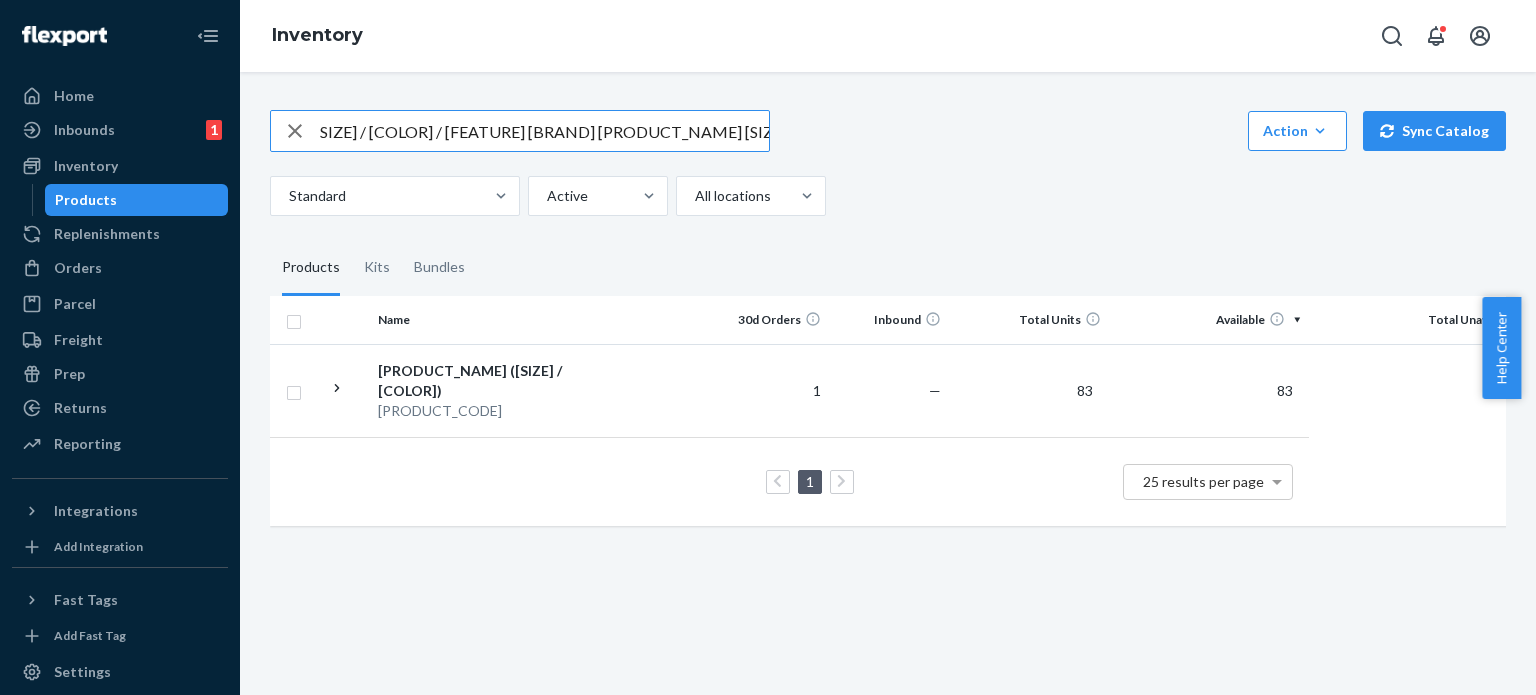 scroll, scrollTop: 0, scrollLeft: 0, axis: both 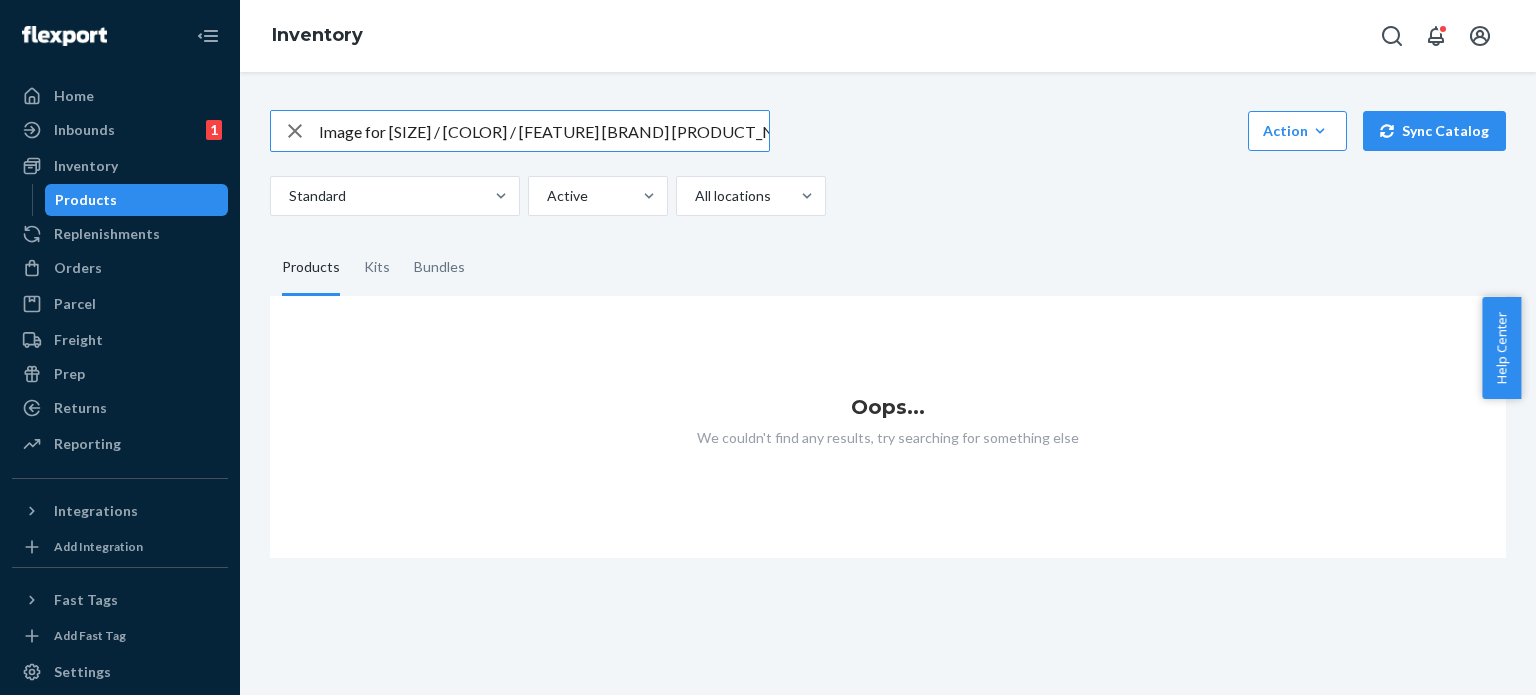 click on "Image for [SIZE] / [COLOR] / [FEATURE] [BRAND] [PRODUCT_NAME] [SIZE] / [COLOR] / [FEATURE]" at bounding box center [544, 131] 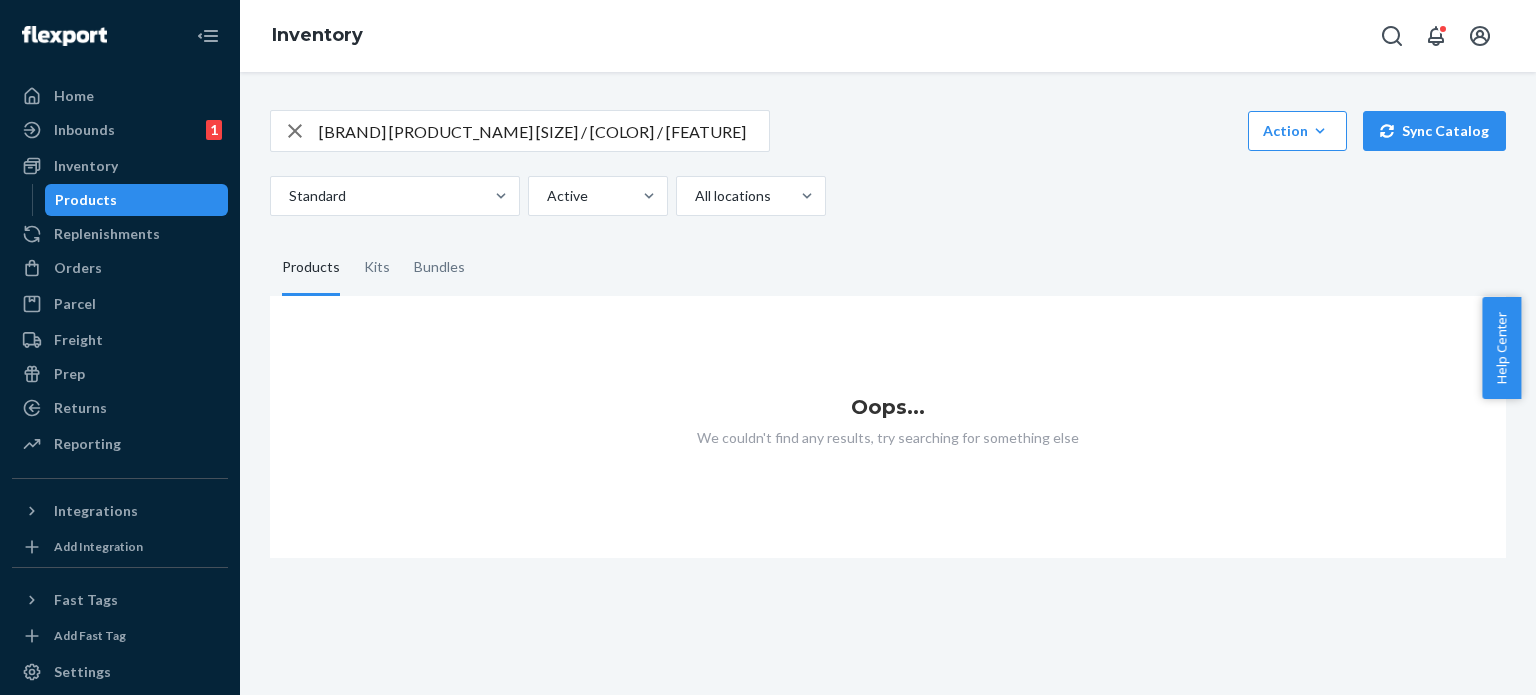 click on "[BRAND] [PRODUCT_NAME] [SIZE] / [COLOR] / [FEATURE]" at bounding box center (544, 131) 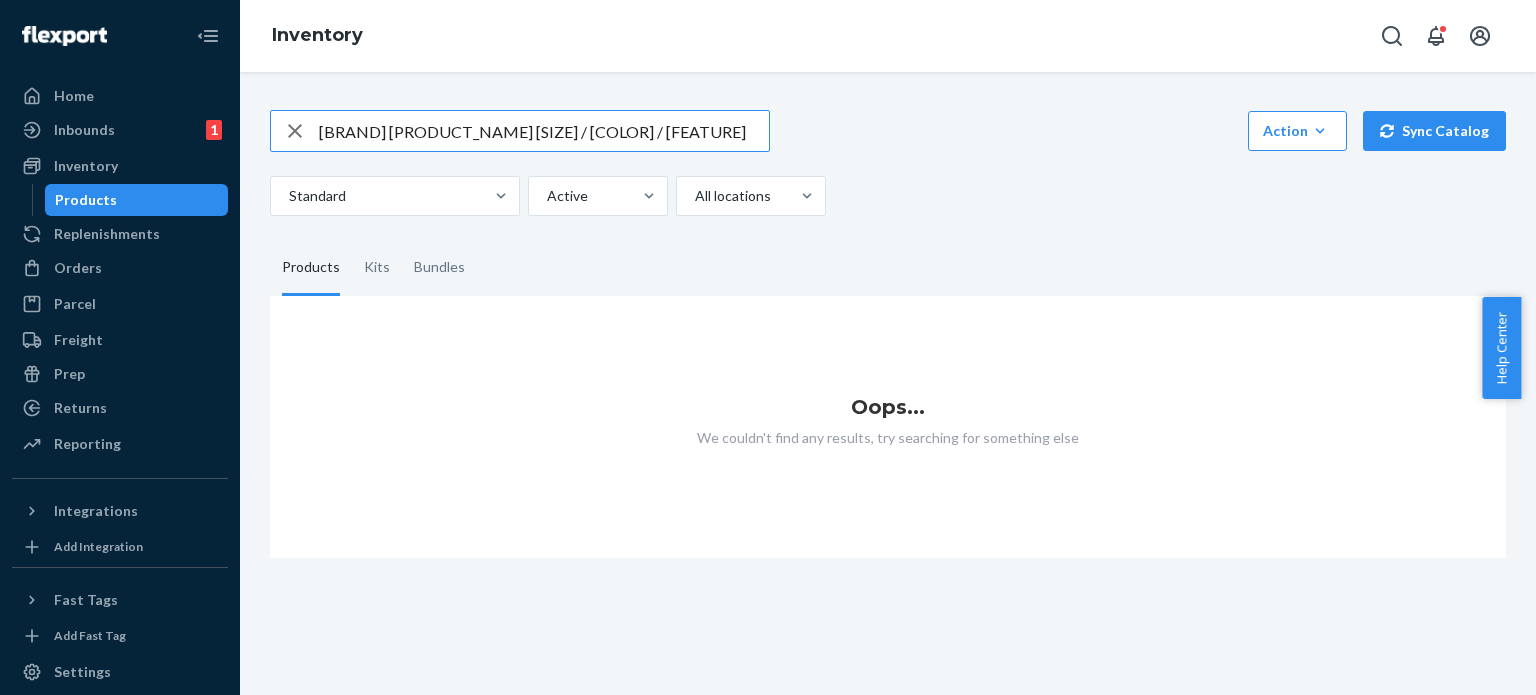drag, startPoint x: 392, startPoint y: 127, endPoint x: 288, endPoint y: 127, distance: 104 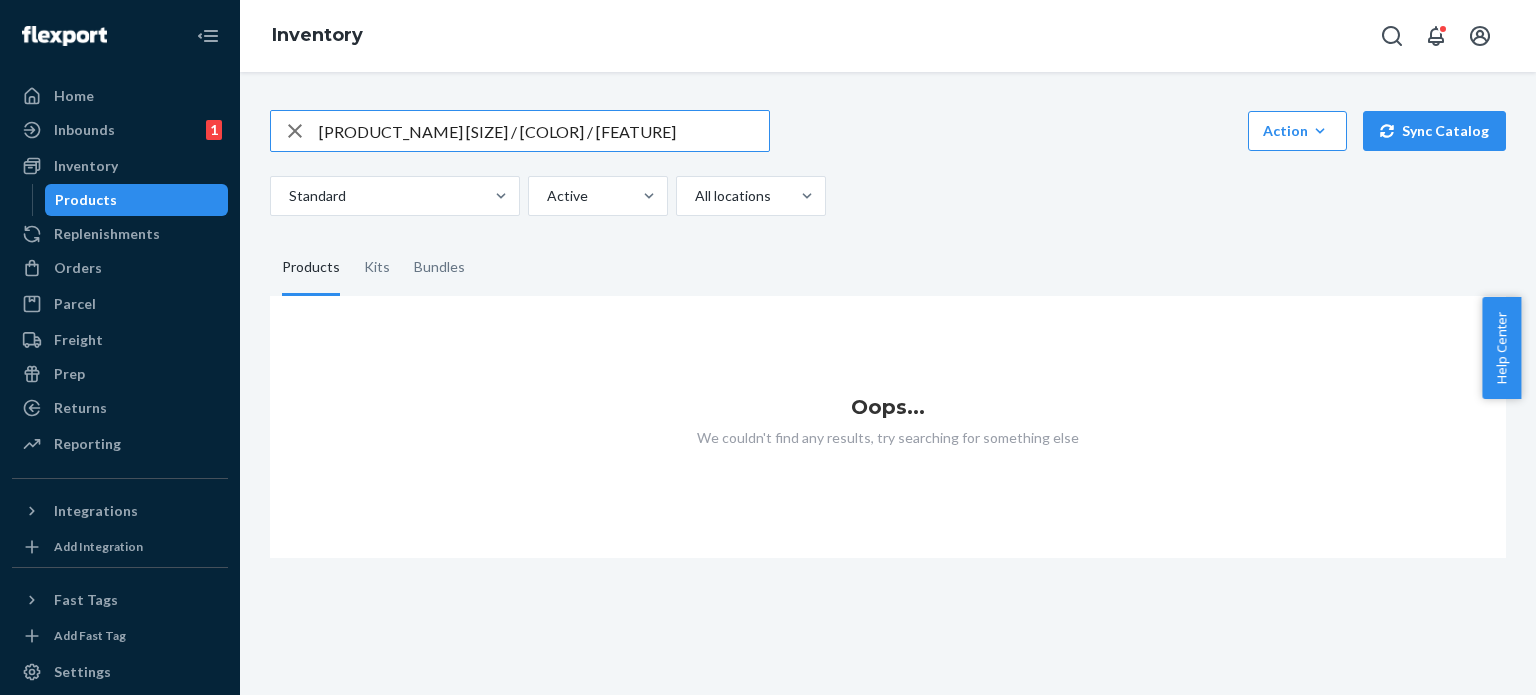 drag, startPoint x: 547, startPoint y: 130, endPoint x: 450, endPoint y: 131, distance: 97.00516 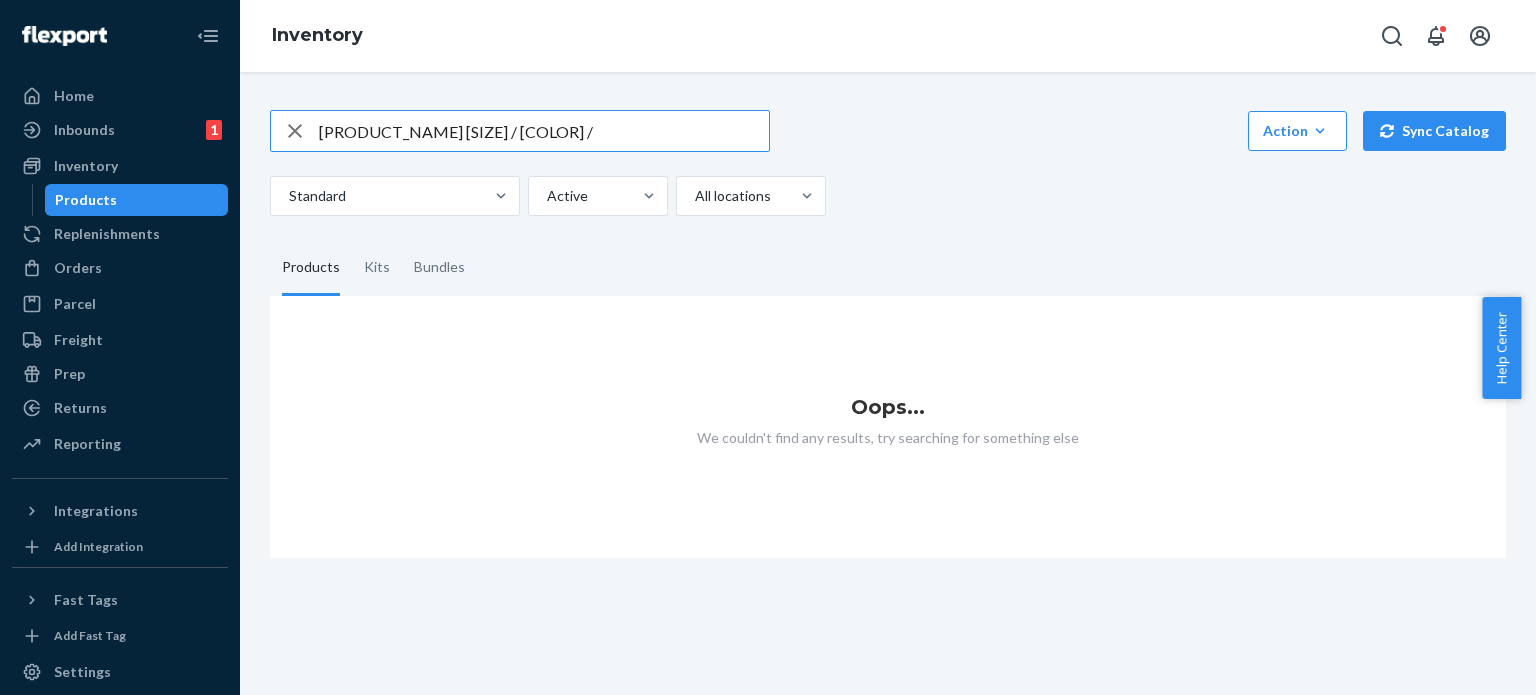type on "[PRODUCT_NAME] [SIZE] / [COLOR] /" 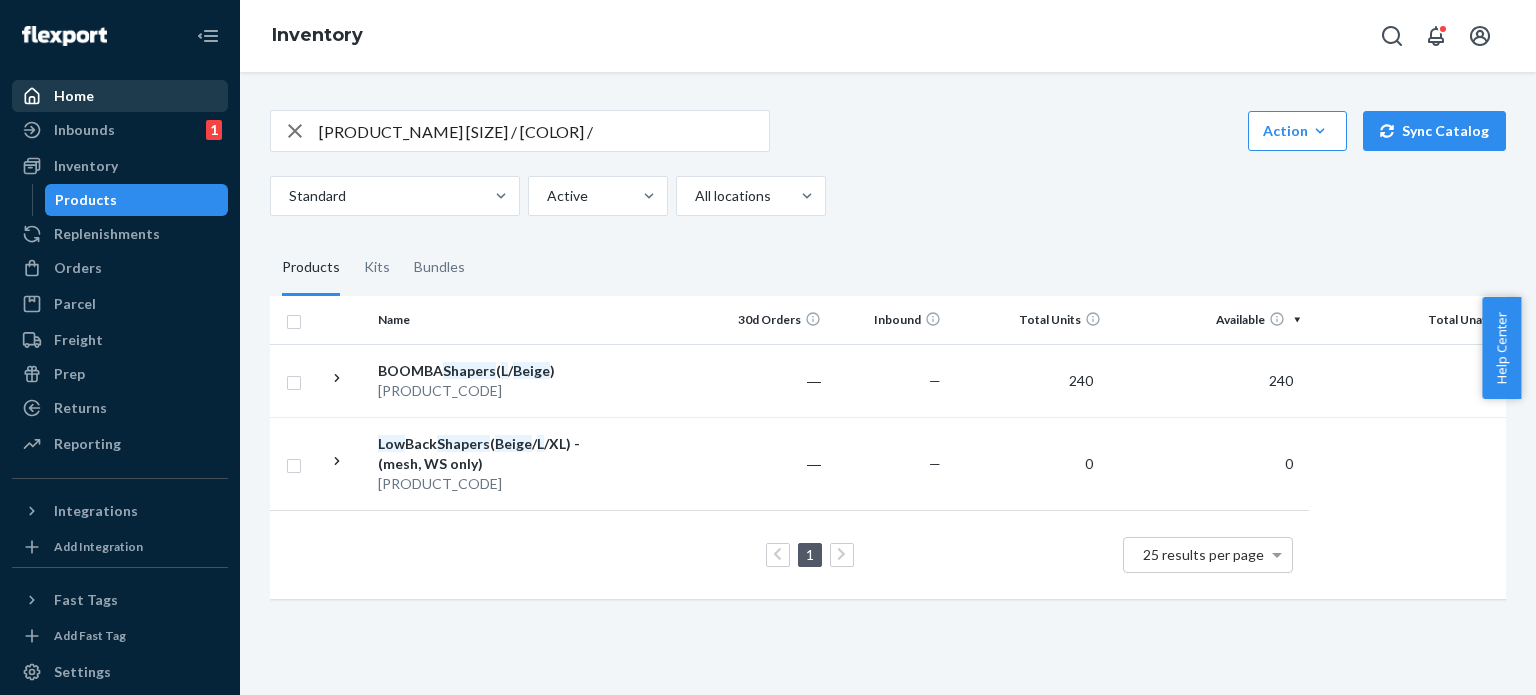 click on "Home" at bounding box center (74, 96) 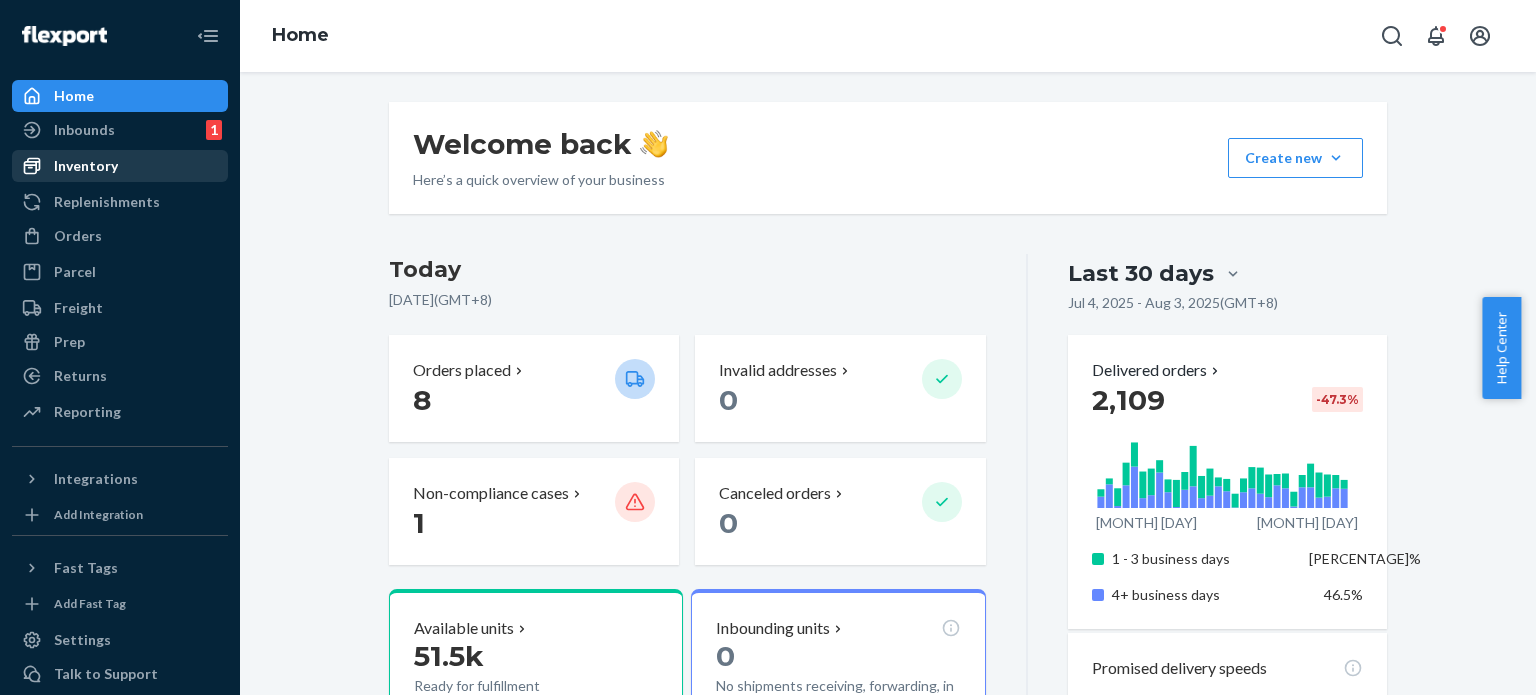 click on "Inventory" at bounding box center [86, 166] 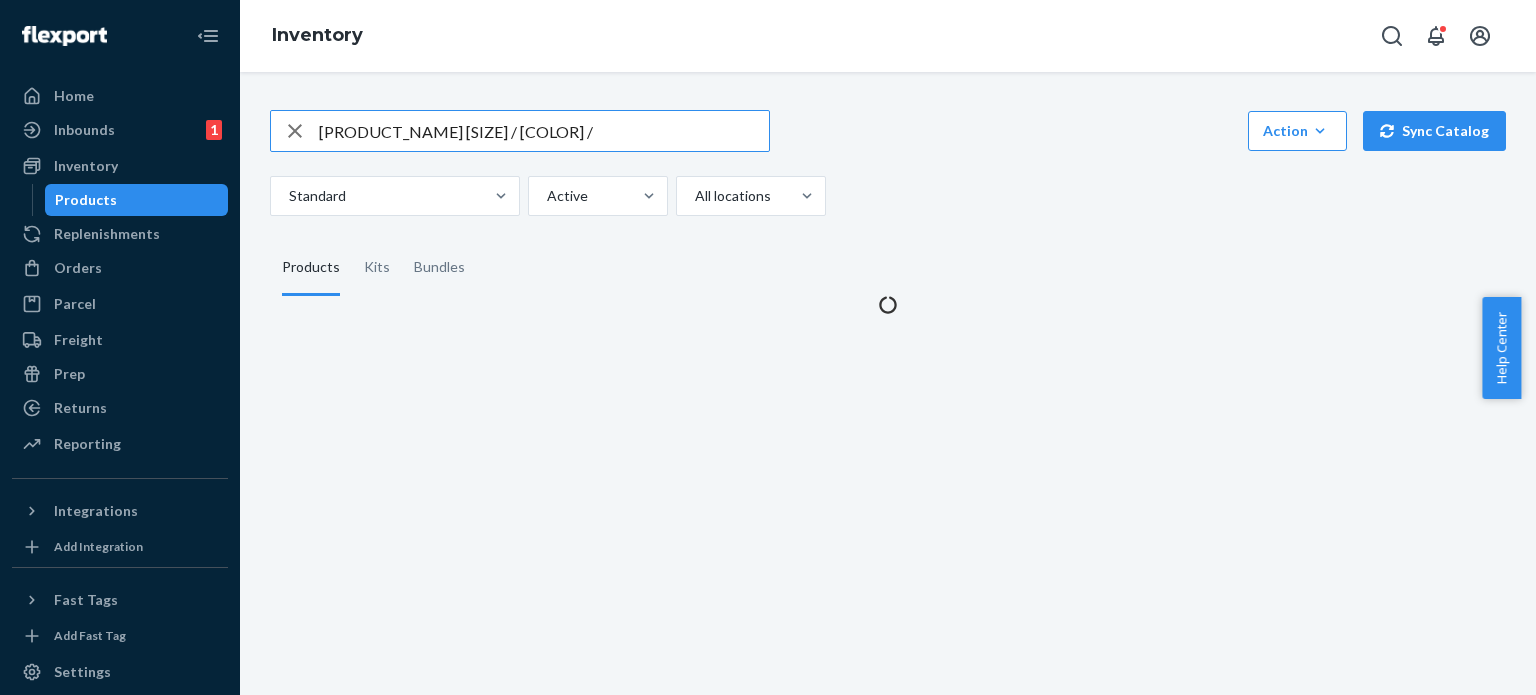 click on "[PRODUCT_NAME] [SIZE] / [COLOR] /" at bounding box center (544, 131) 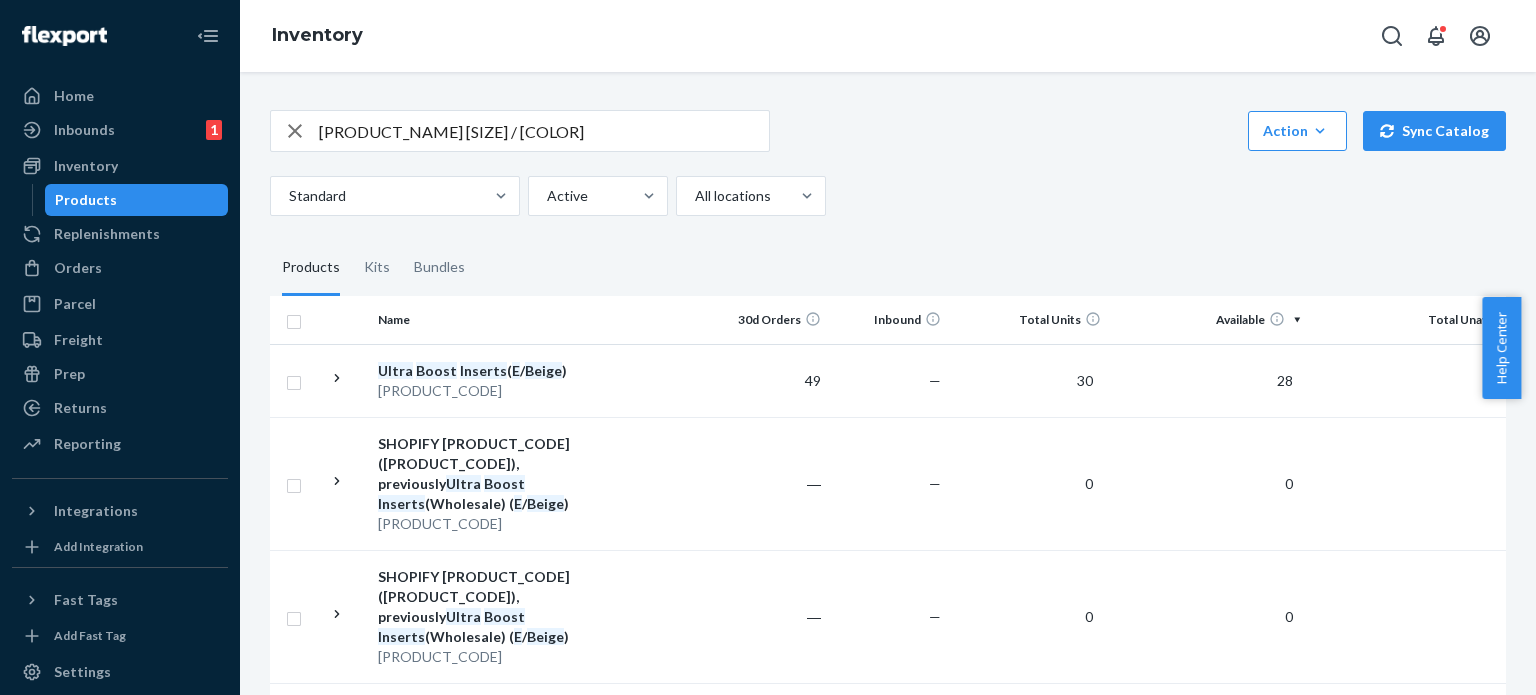click on "[PRODUCT_NAME] [SIZE] / [COLOR]" at bounding box center [544, 131] 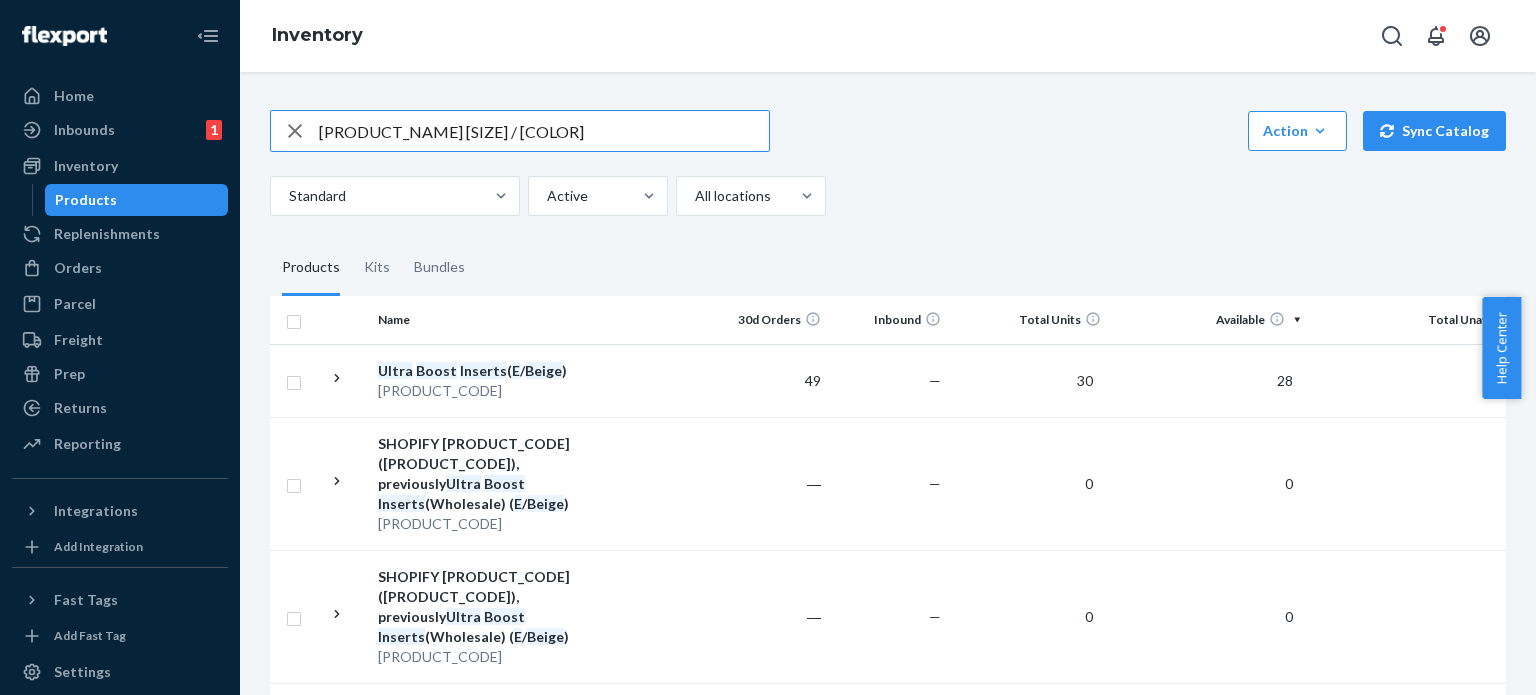 click on "[PRODUCT_NAME] [SIZE] / [COLOR]" at bounding box center [544, 131] 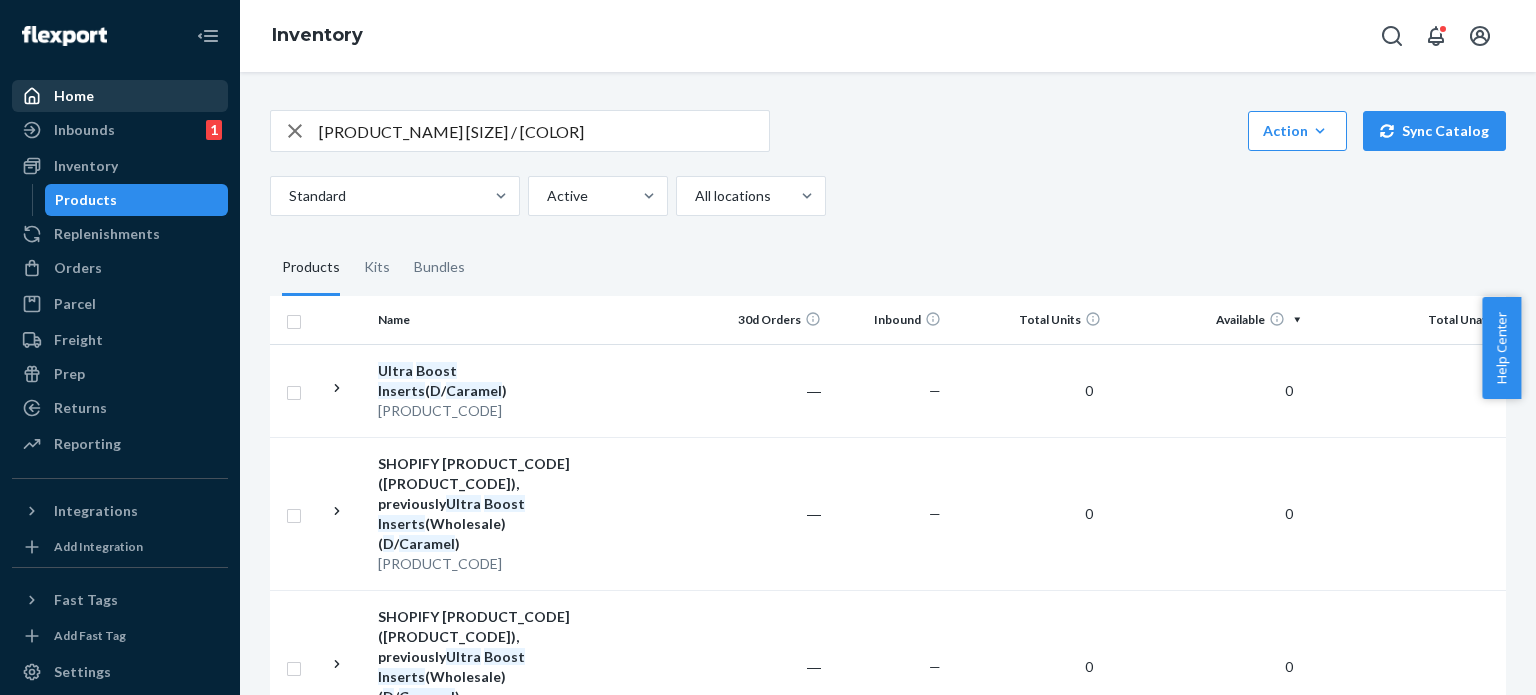 click on "Home" at bounding box center [74, 96] 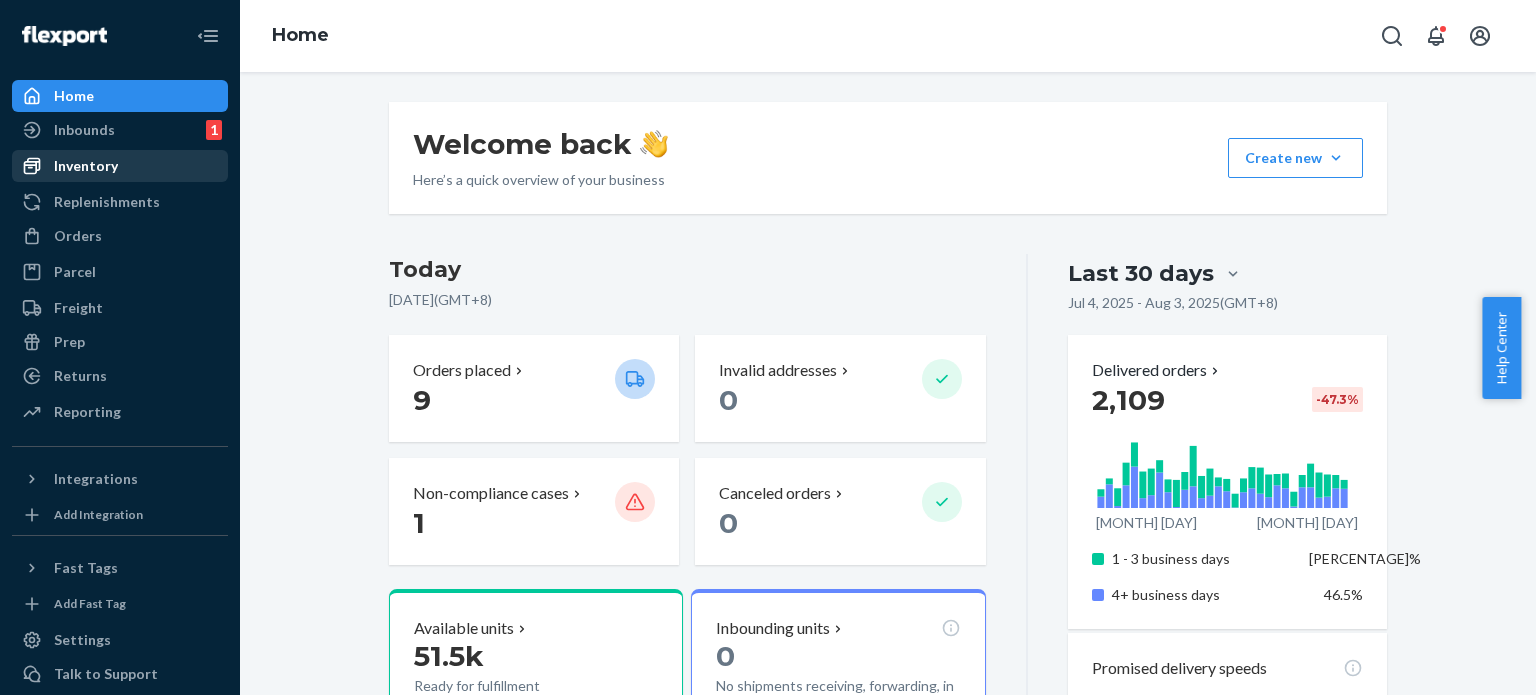 click on "Inventory" at bounding box center [86, 166] 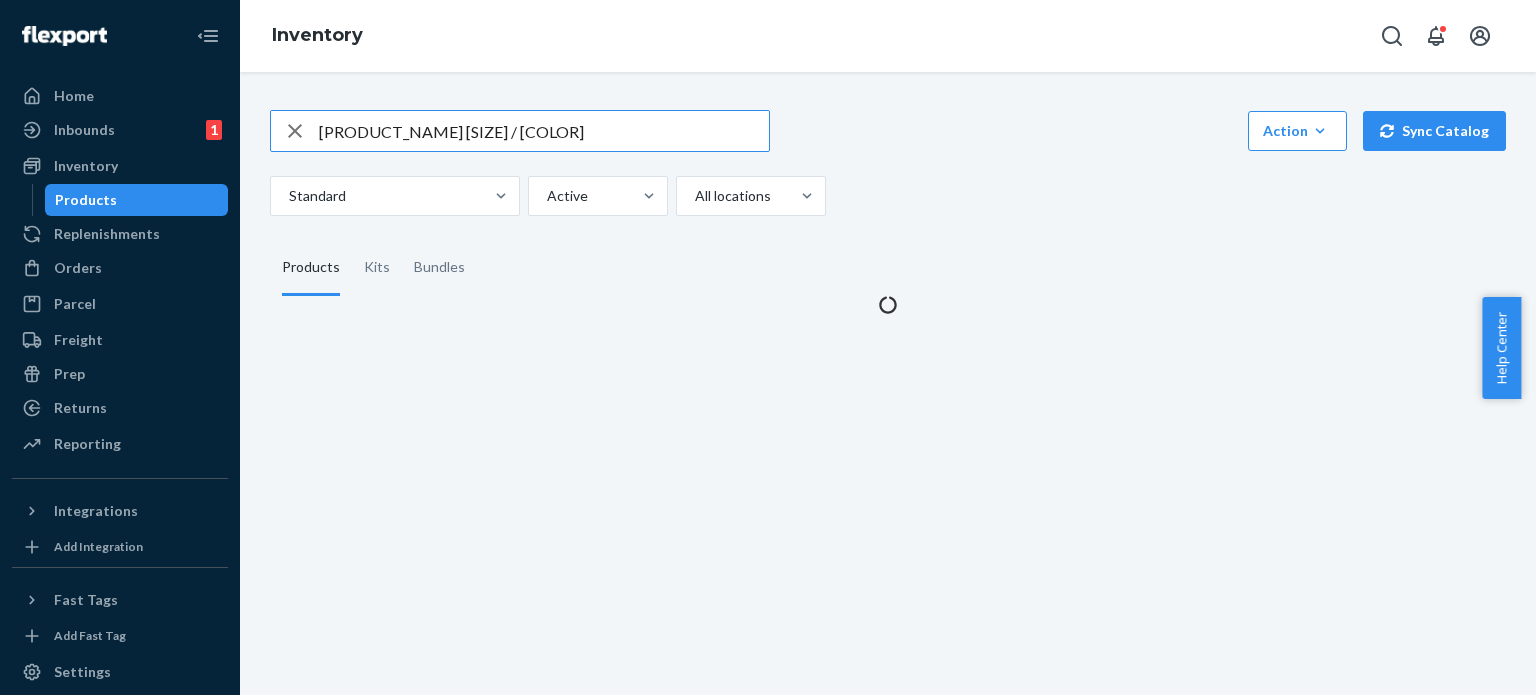 click on "[PRODUCT_NAME] [SIZE] / [COLOR]" at bounding box center [544, 131] 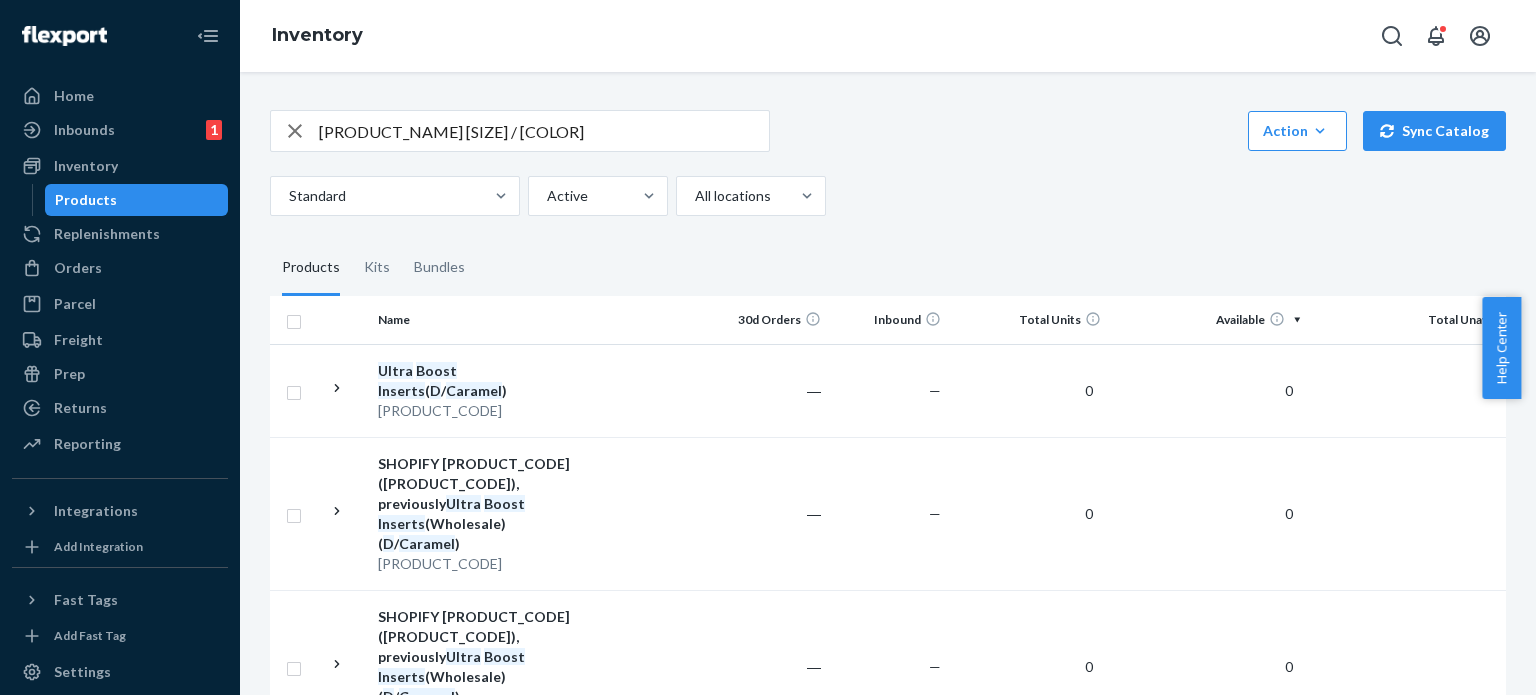 click on "[PRODUCT_NAME] [SIZE] / [COLOR]" at bounding box center (544, 131) 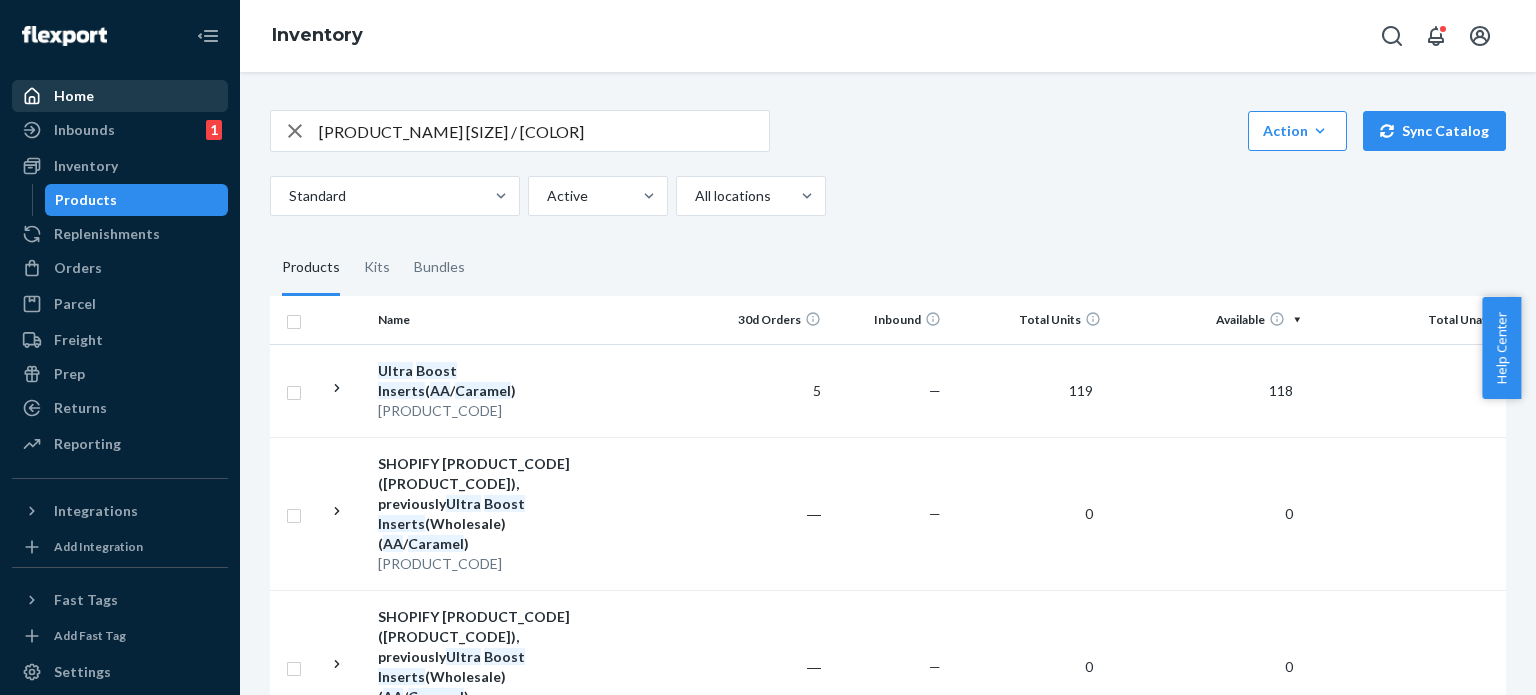 click on "Home" at bounding box center [120, 96] 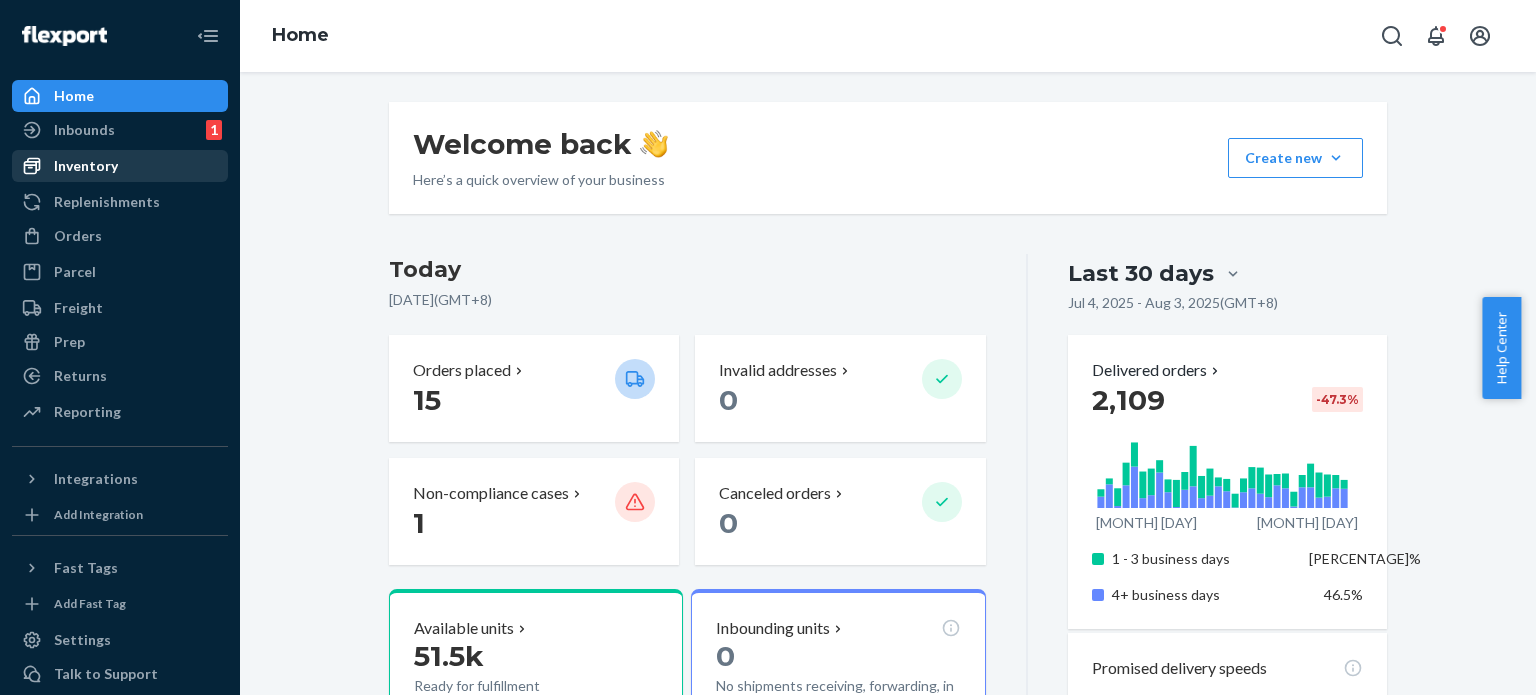 click on "Inventory" at bounding box center (120, 166) 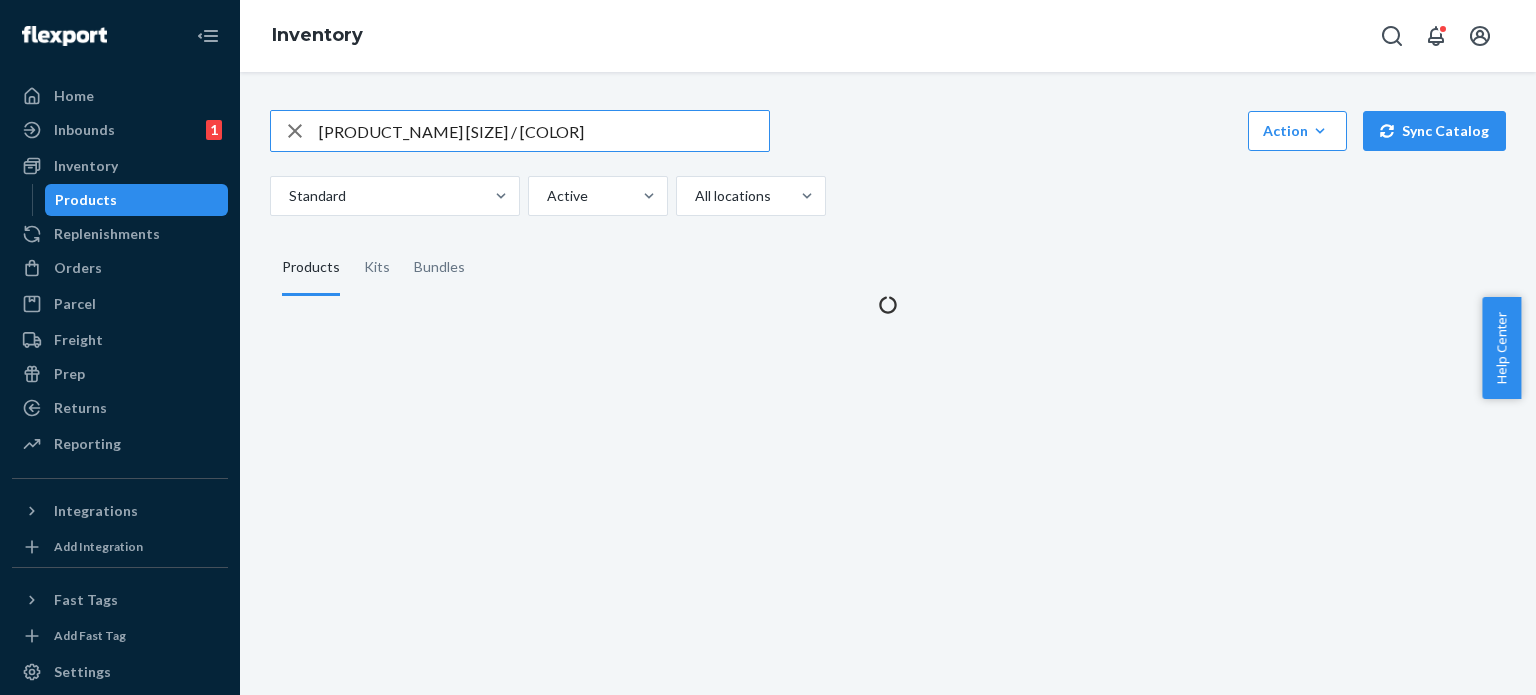click on "[PRODUCT_NAME] [SIZE] / [COLOR]" at bounding box center (544, 131) 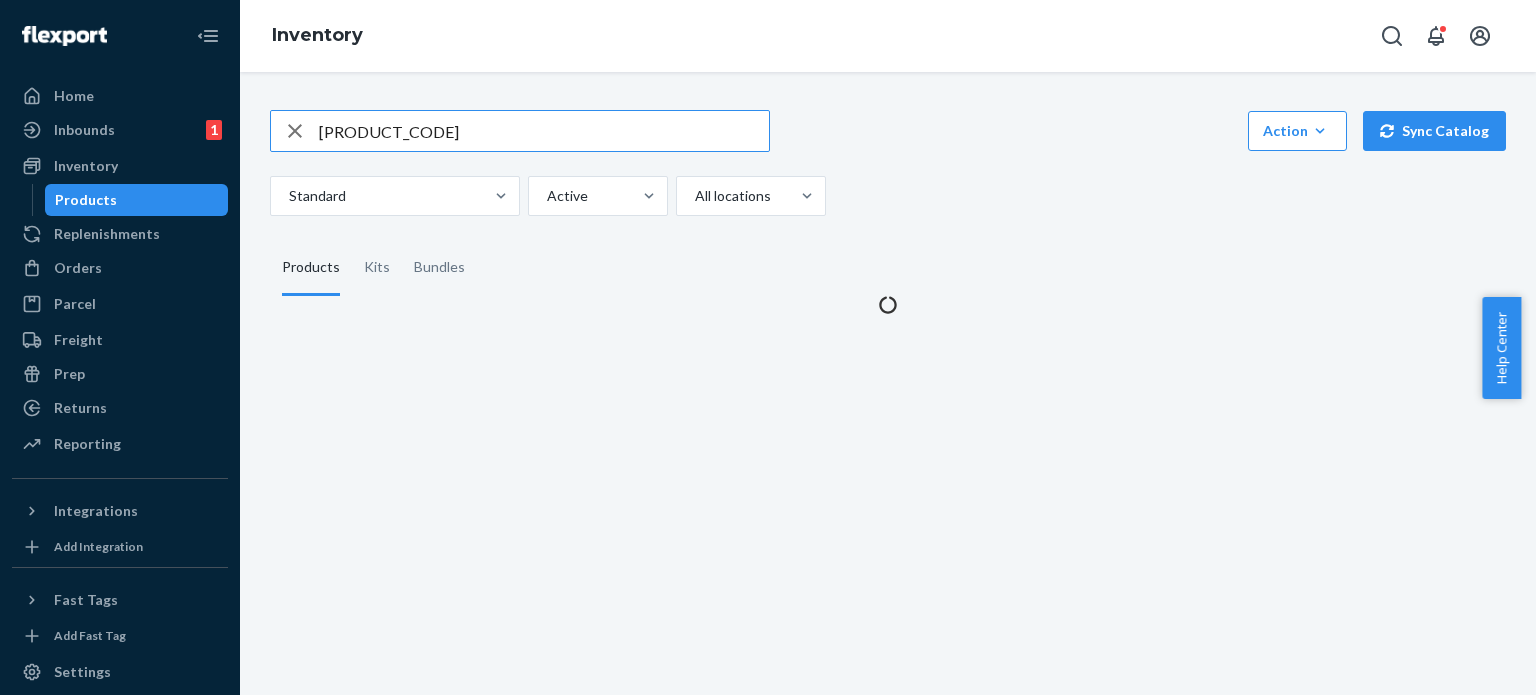 type on "[PRODUCT_CODE]" 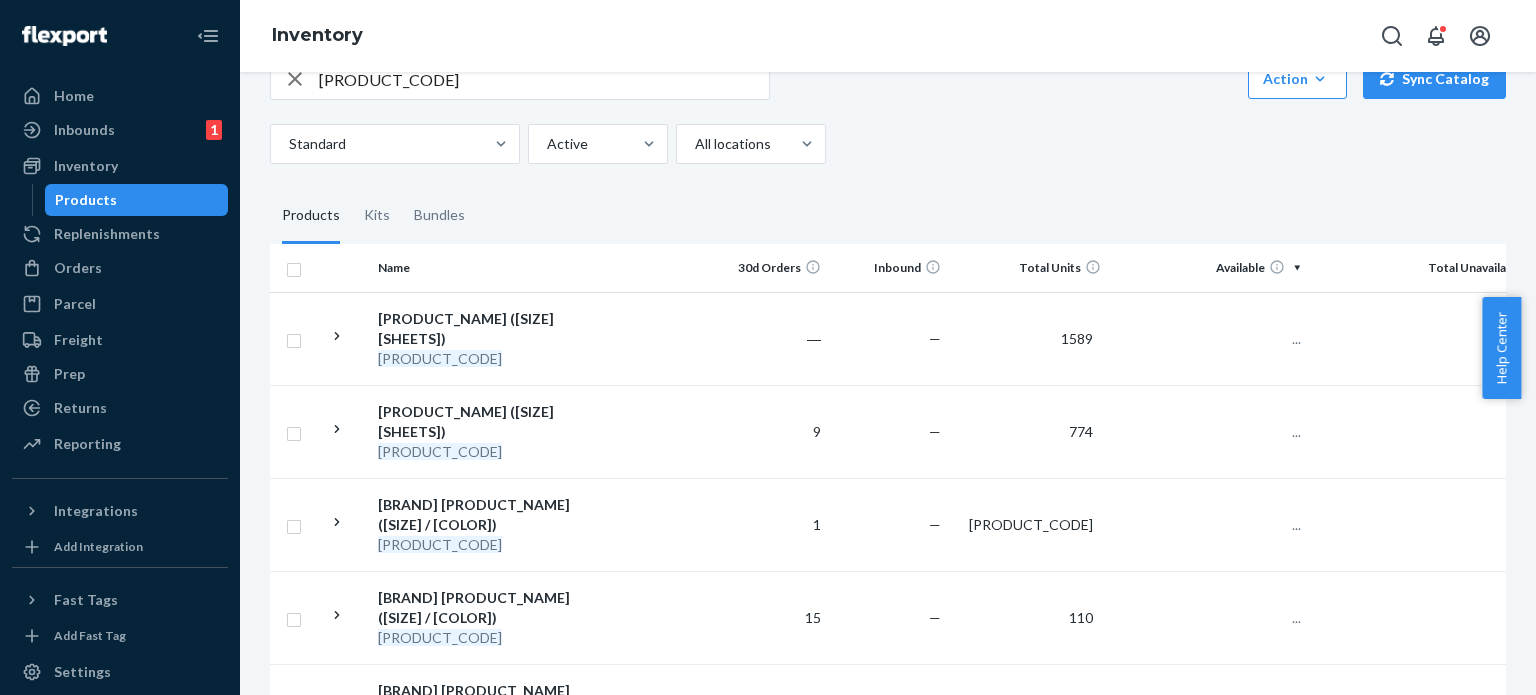 scroll, scrollTop: 100, scrollLeft: 0, axis: vertical 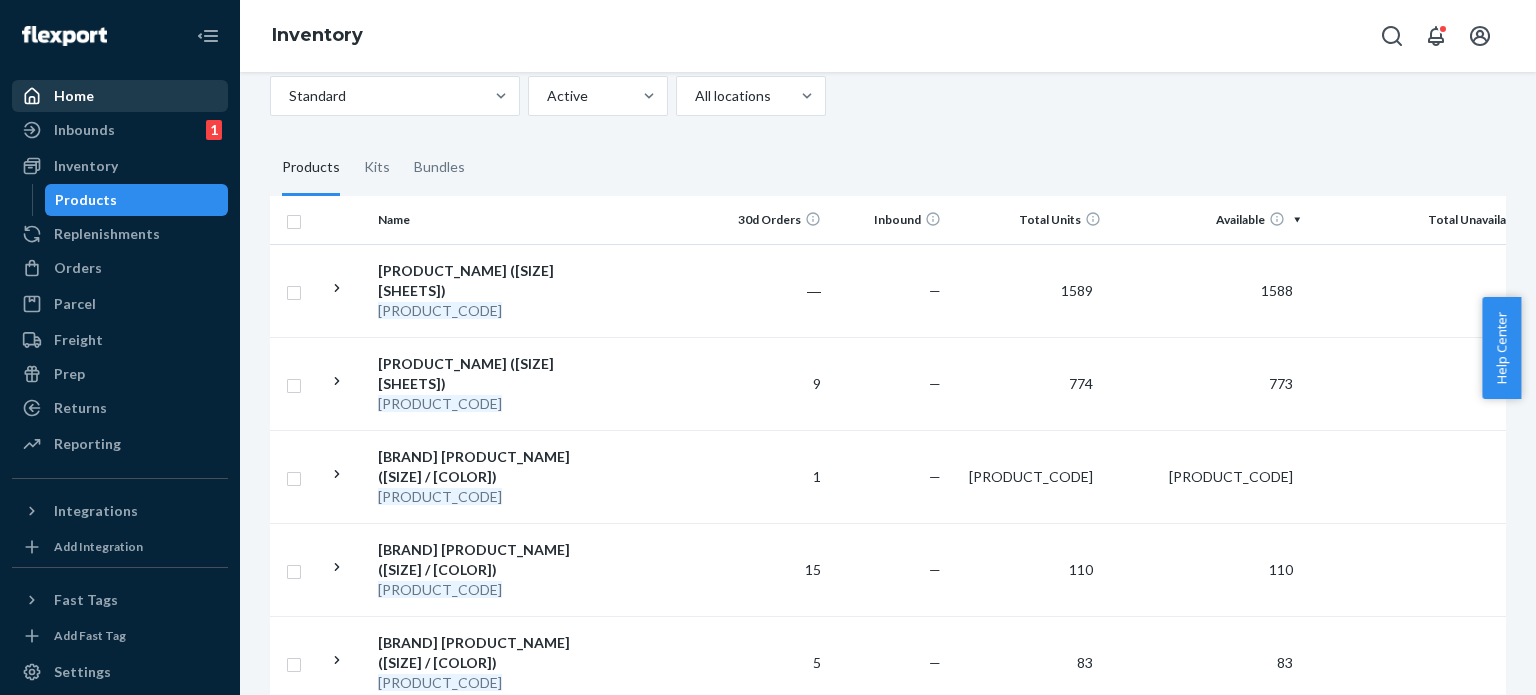 click on "Home" at bounding box center (74, 96) 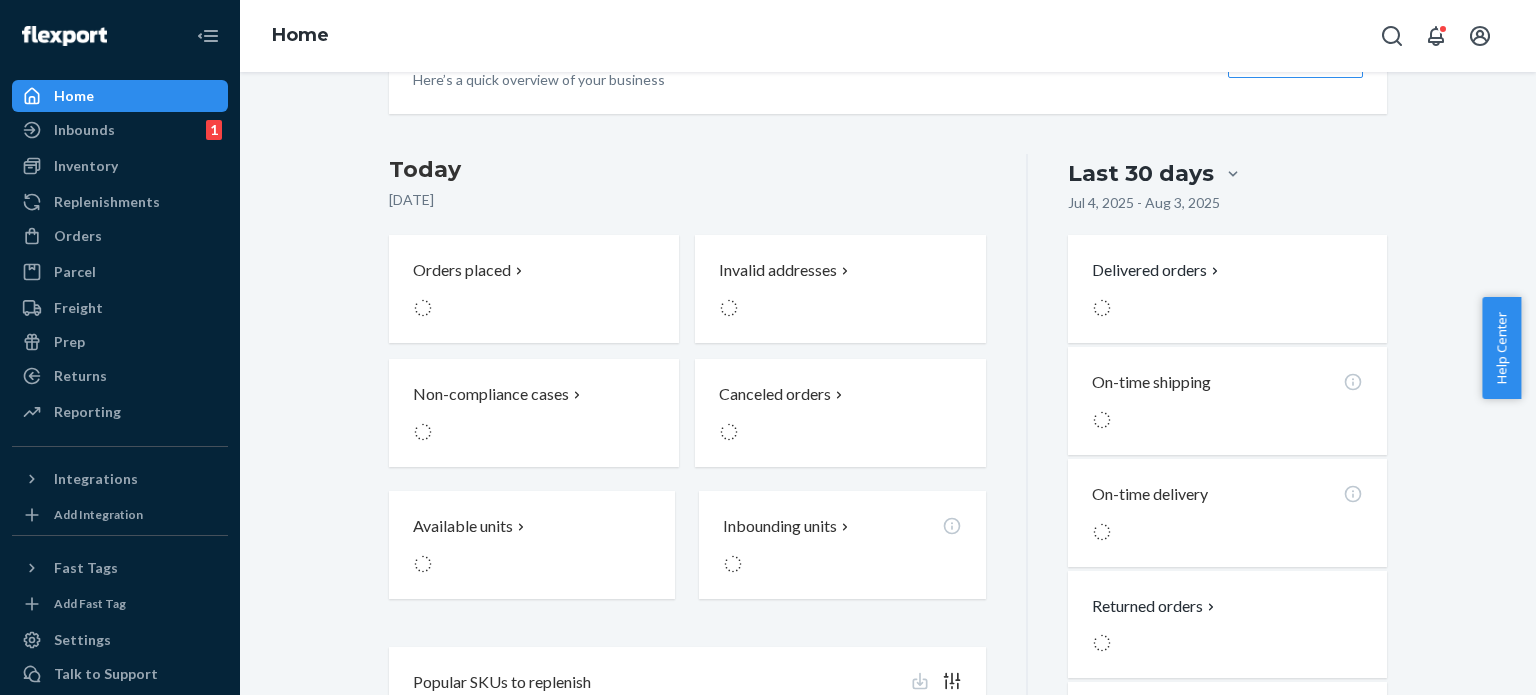 scroll, scrollTop: 0, scrollLeft: 0, axis: both 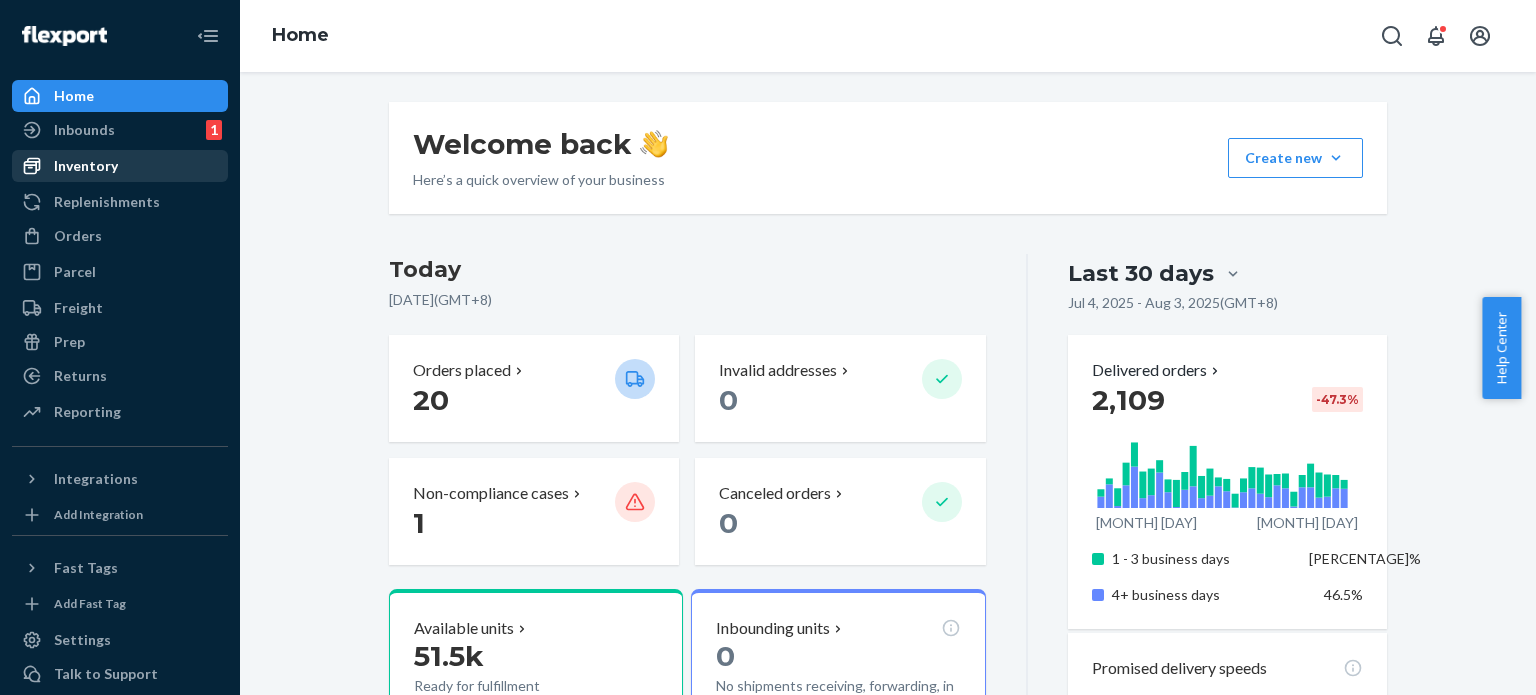 click on "Inventory" at bounding box center (120, 166) 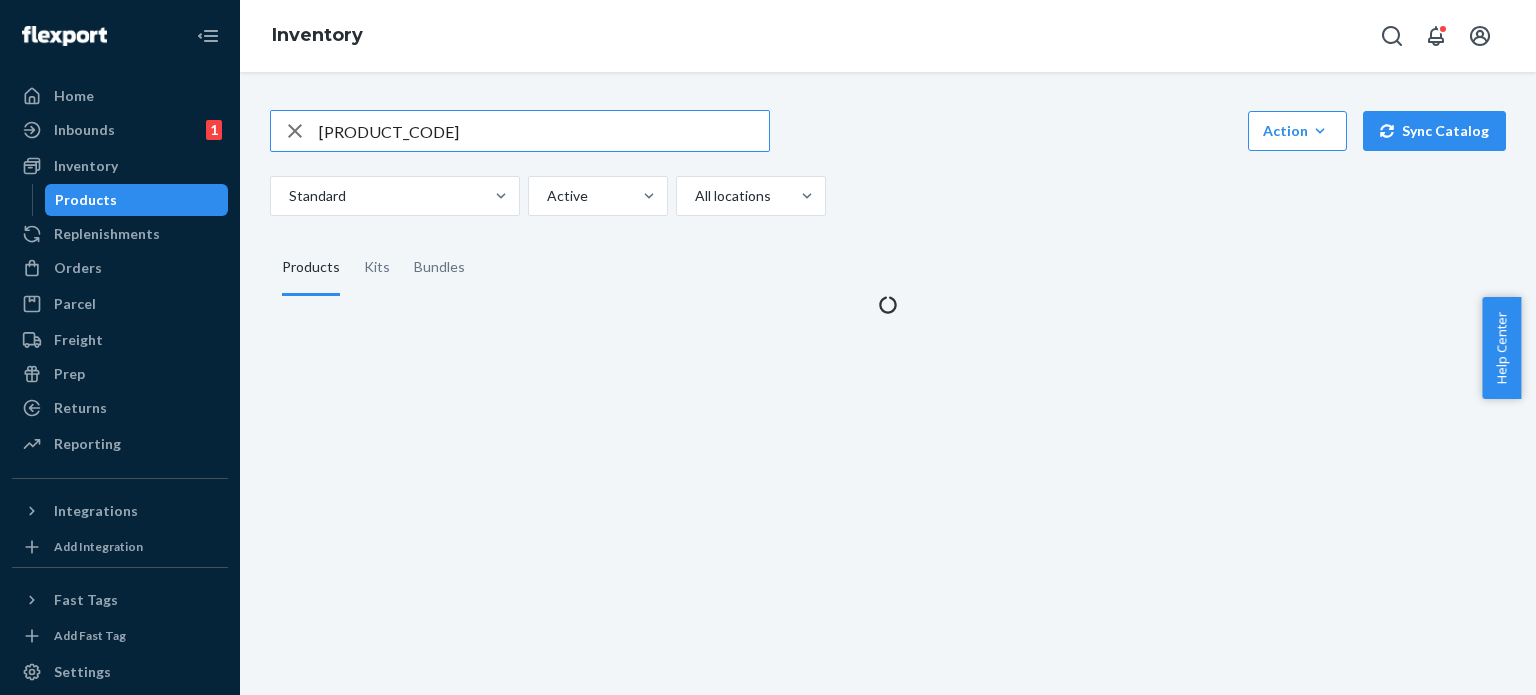 click on "[PRODUCT_CODE]" at bounding box center [544, 131] 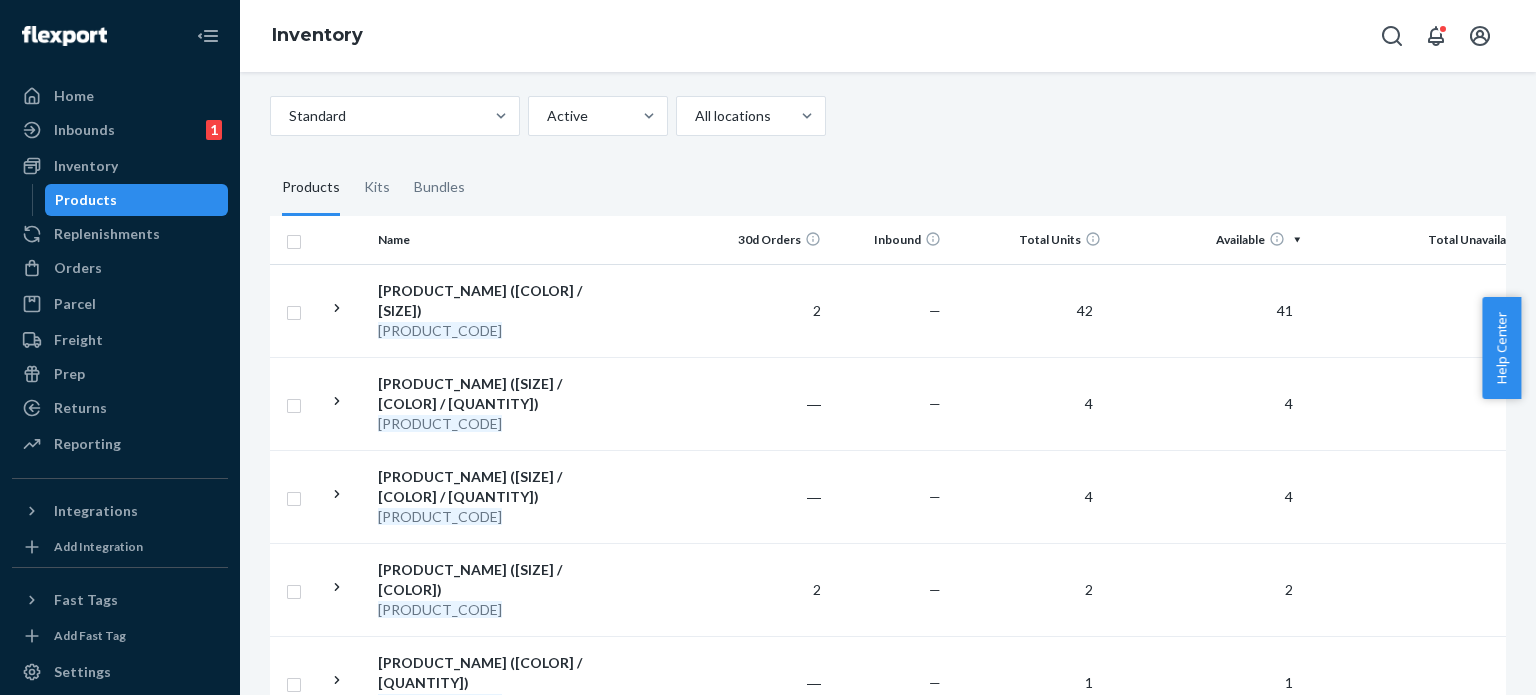 scroll, scrollTop: 0, scrollLeft: 0, axis: both 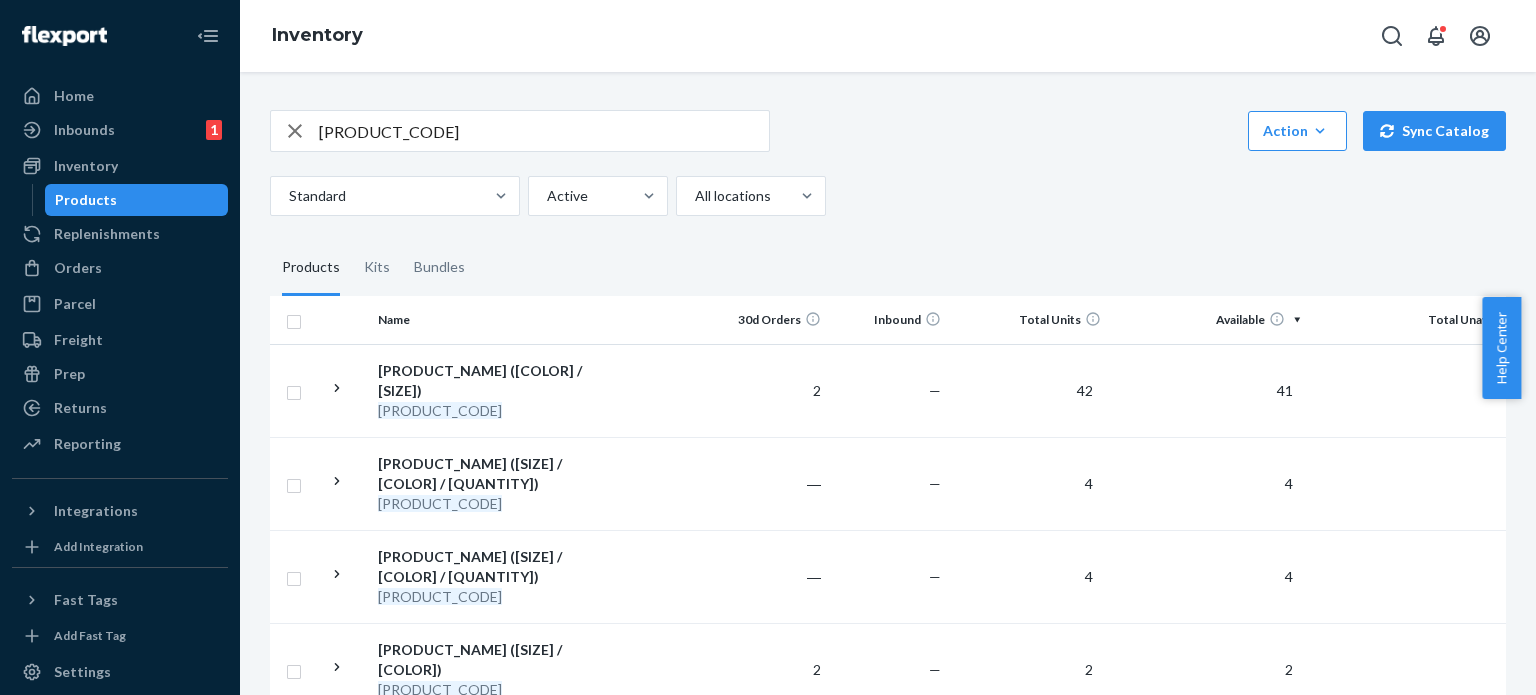 click on "[PRODUCT_CODE]" at bounding box center (544, 131) 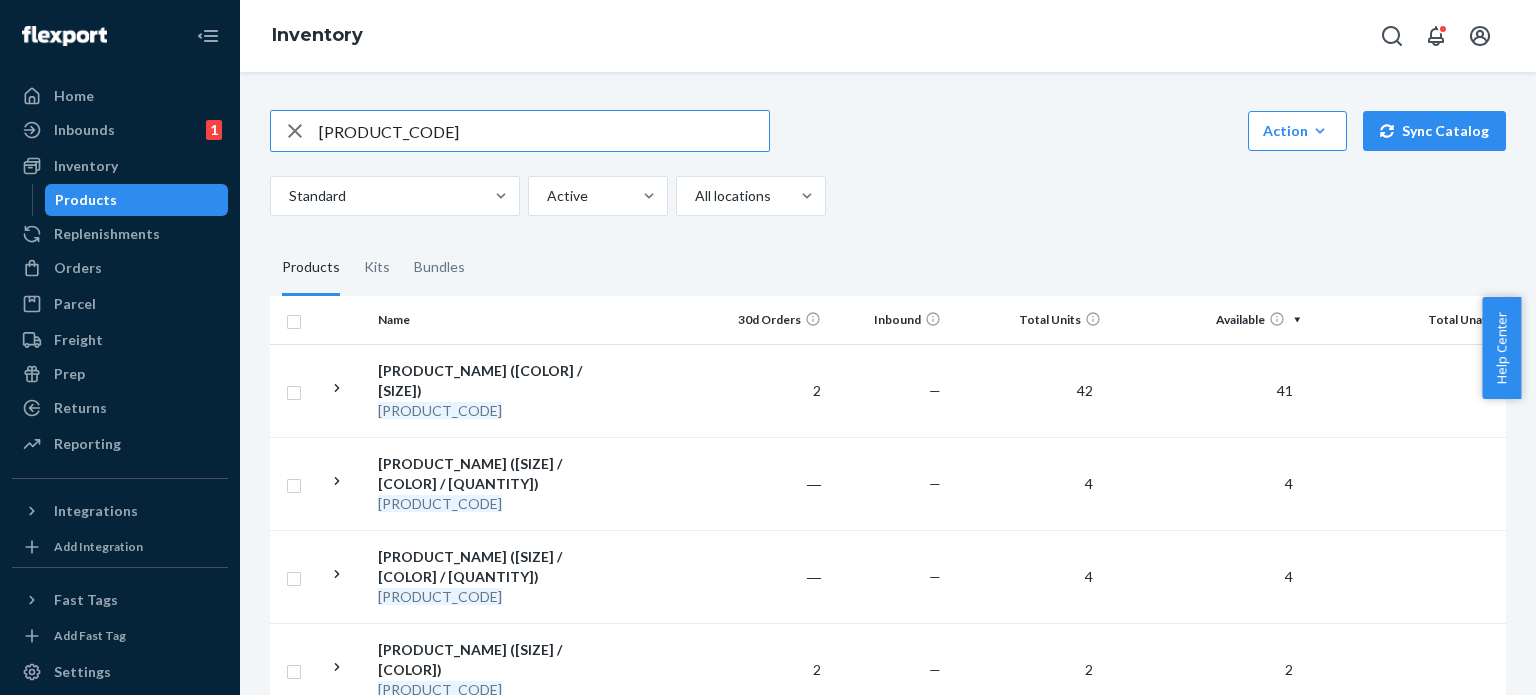 click on "[PRODUCT_CODE]" at bounding box center [544, 131] 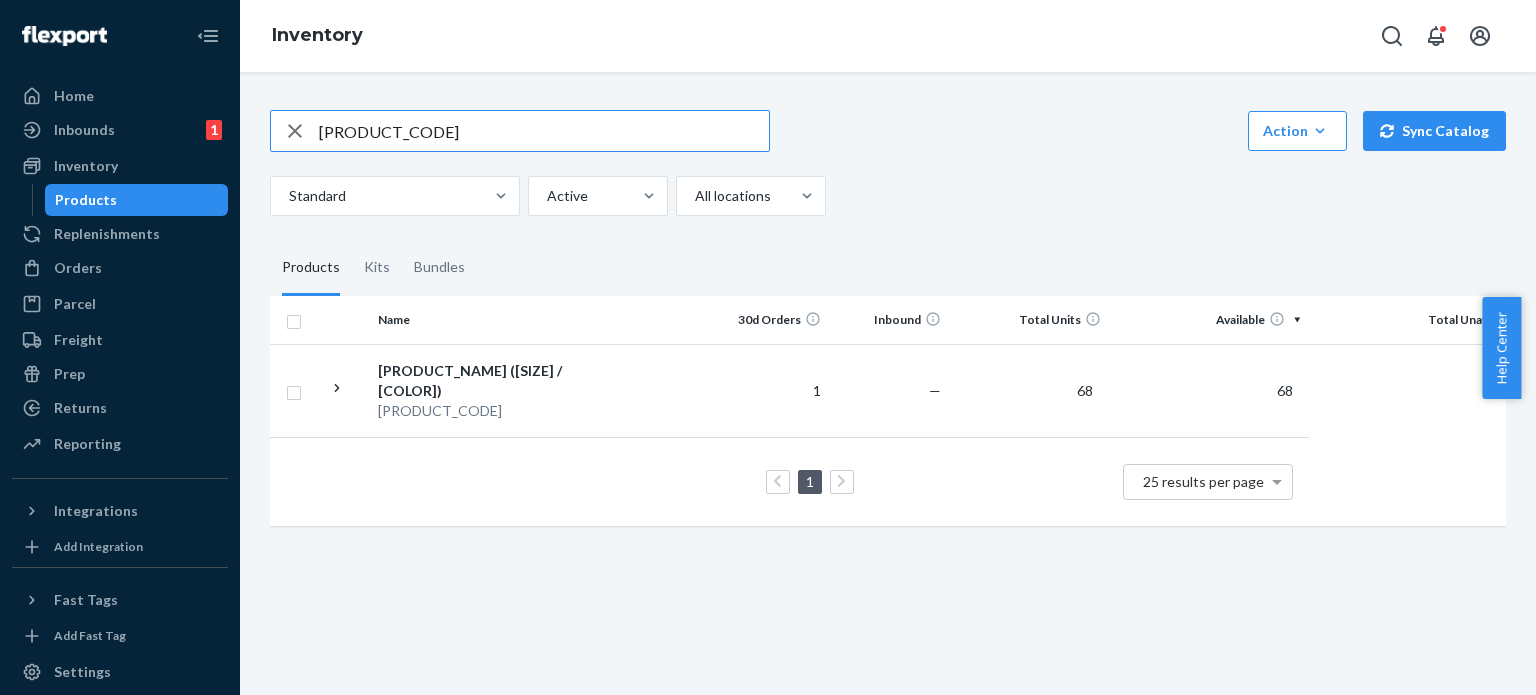 click on "[PRODUCT_CODE]" at bounding box center [544, 131] 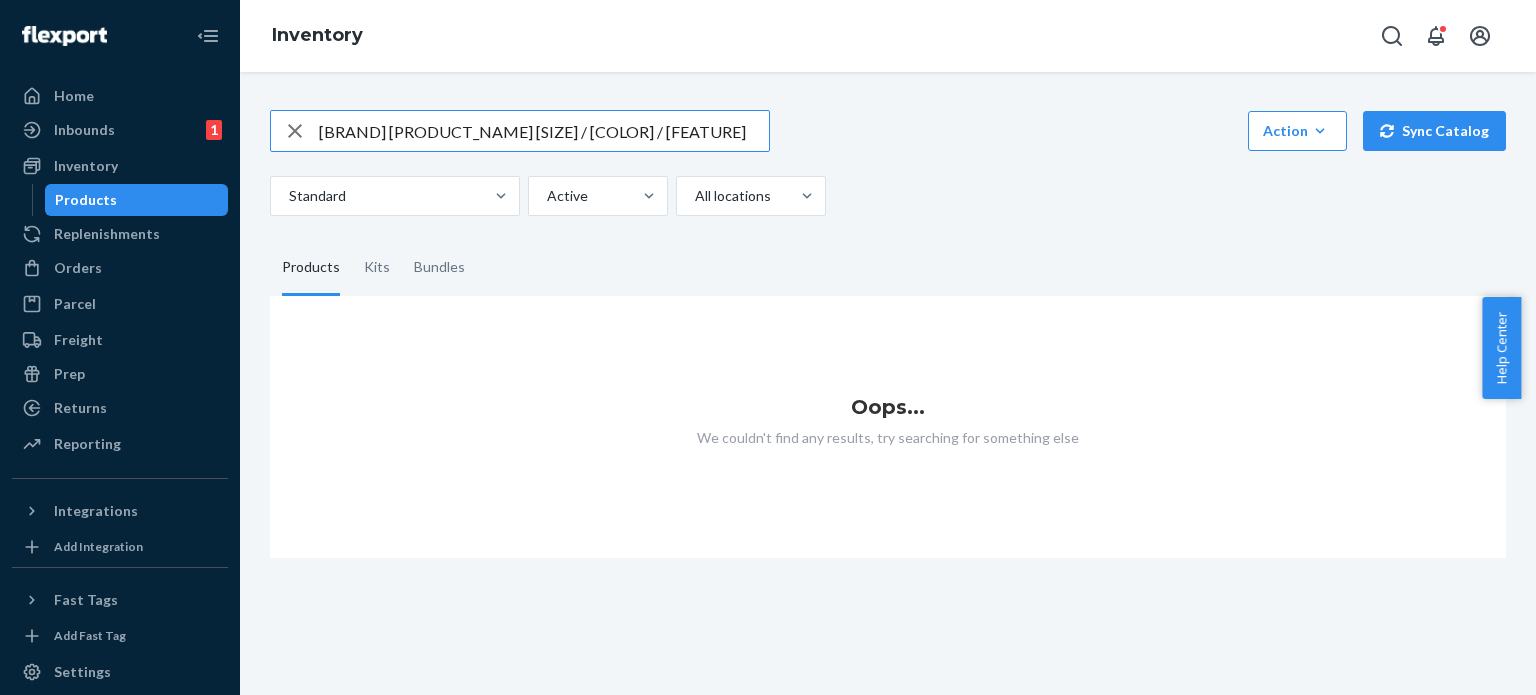 drag, startPoint x: 388, startPoint y: 136, endPoint x: 308, endPoint y: 135, distance: 80.00625 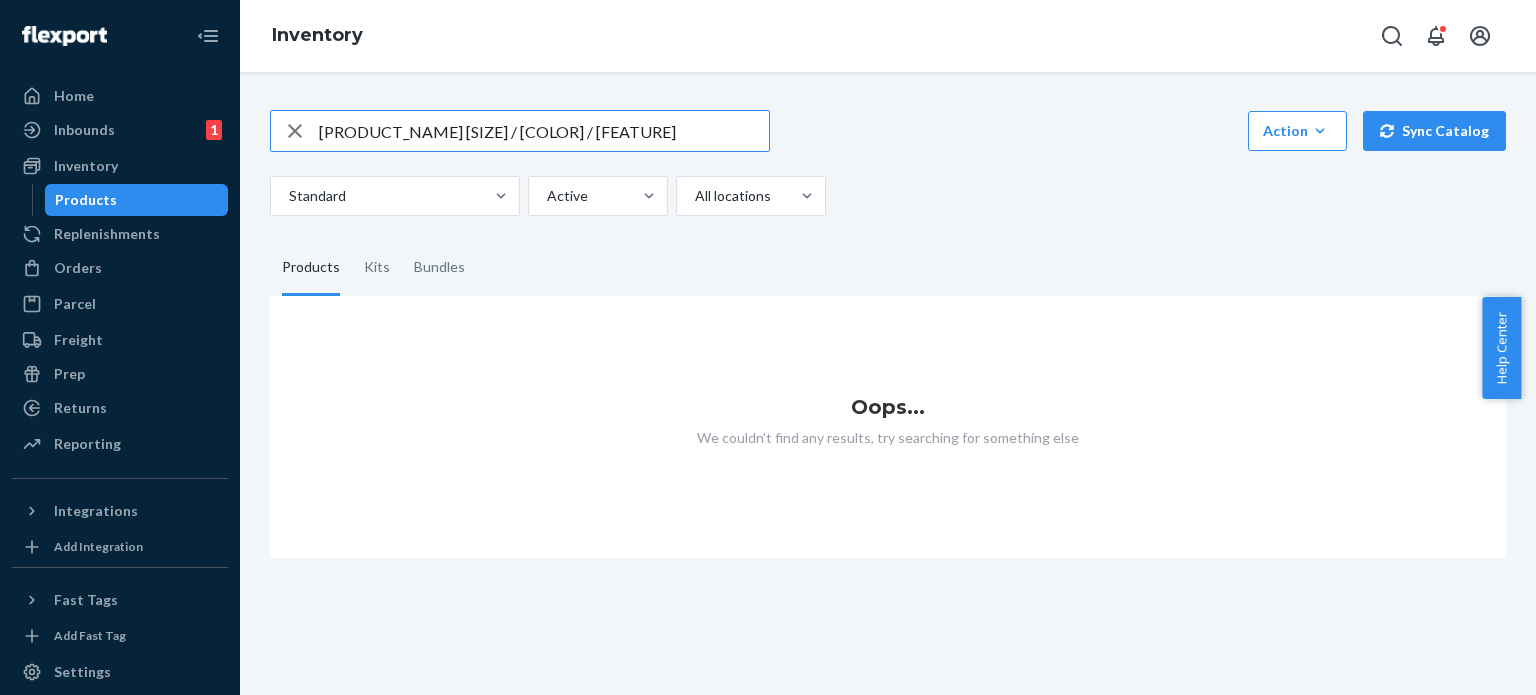 click on "[PRODUCT_NAME] [SIZE] / [COLOR] / [FEATURE]" at bounding box center [544, 131] 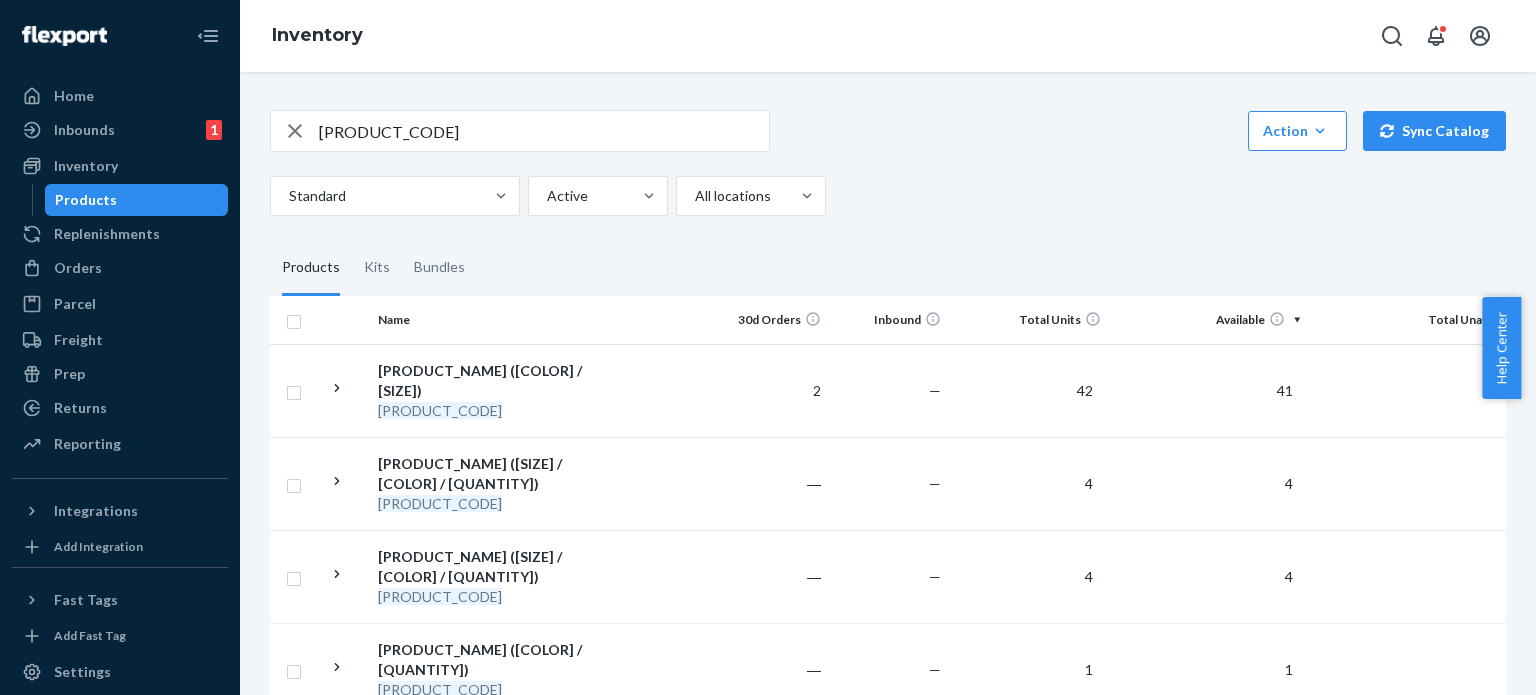 click on "[PRODUCT_CODE]" at bounding box center (544, 131) 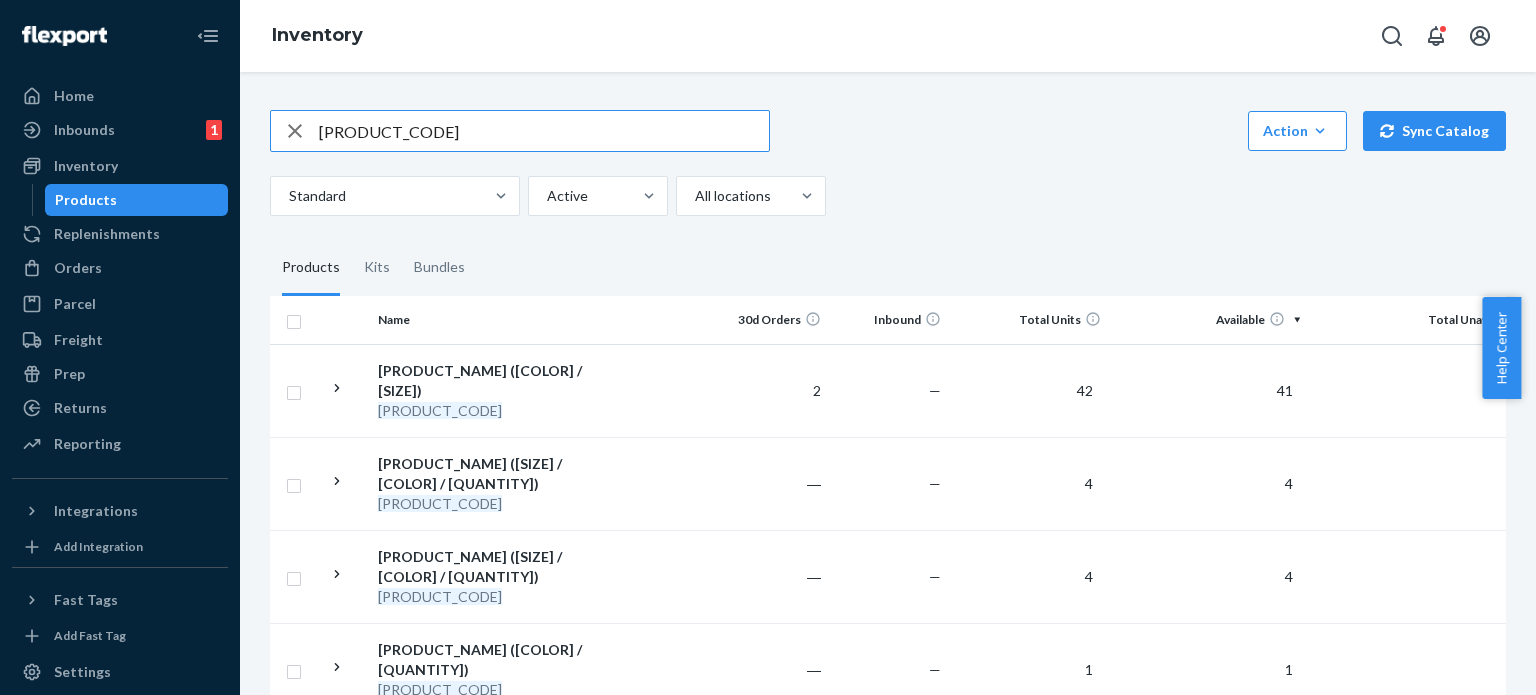 click on "[PRODUCT_CODE]" at bounding box center [544, 131] 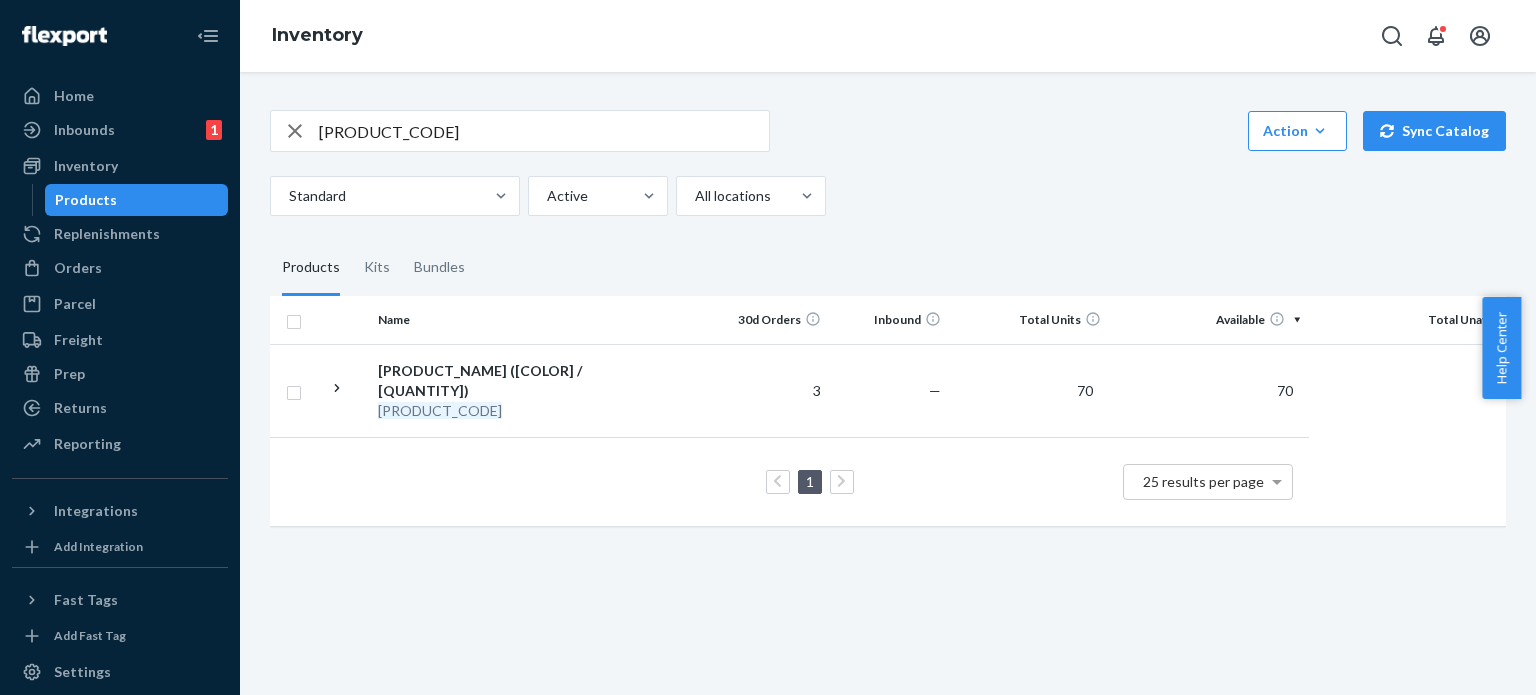 click on "[PRODUCT_CODE]" at bounding box center [544, 131] 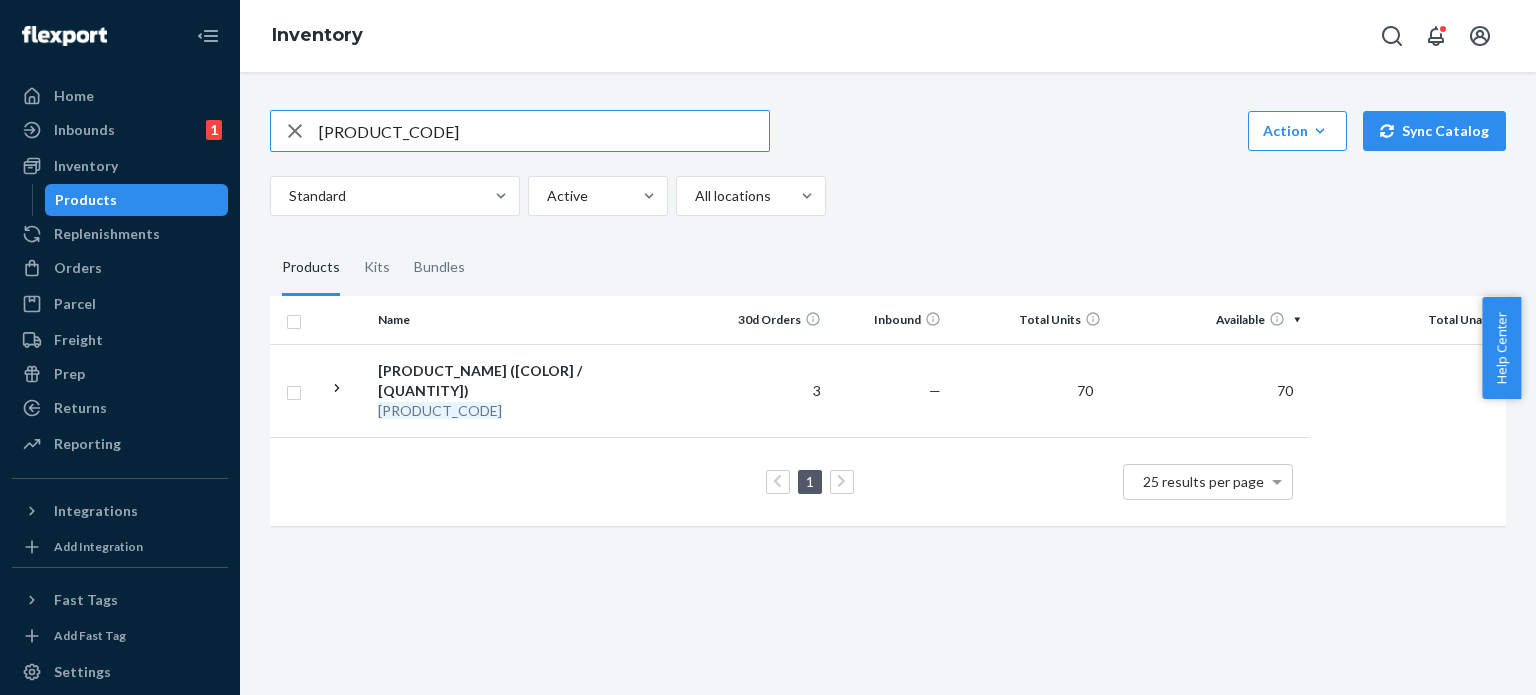 click on "[PRODUCT_CODE]" at bounding box center (544, 131) 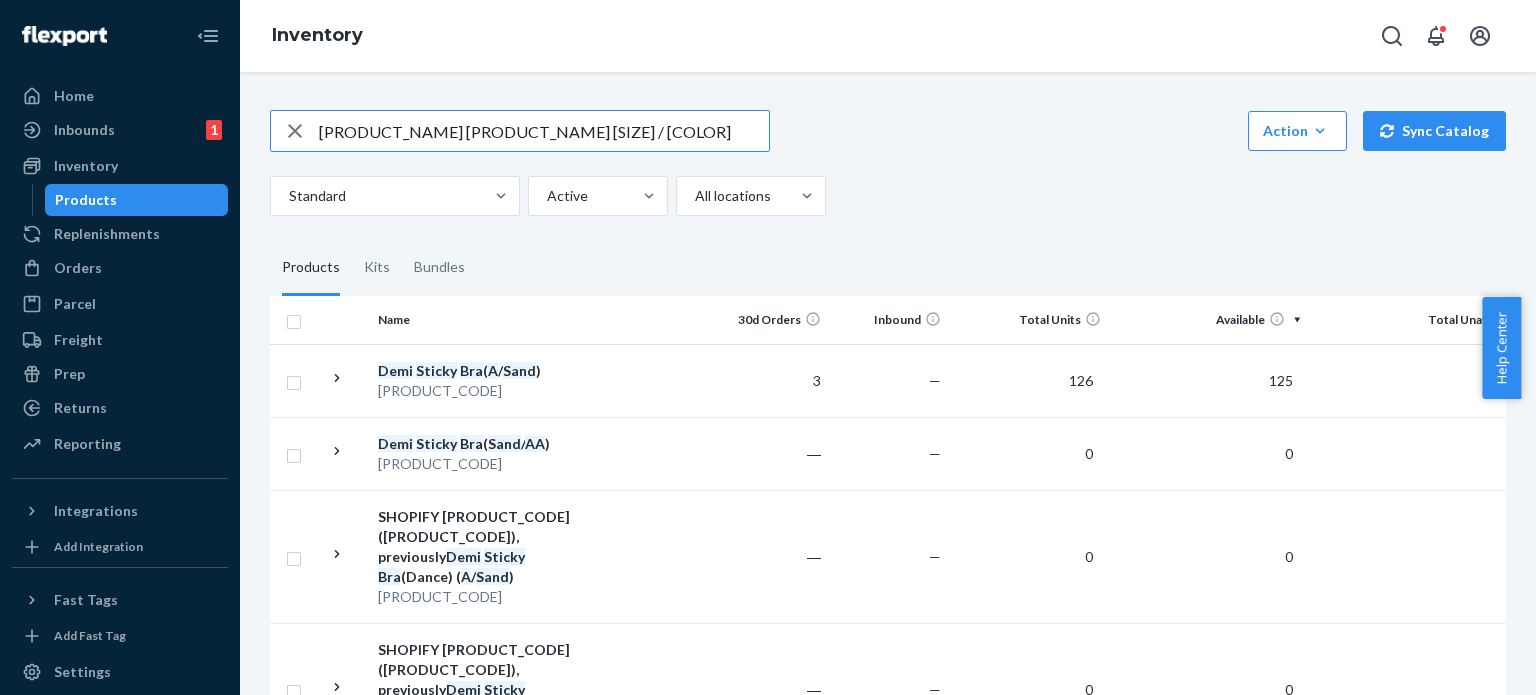 click on "[PRODUCT_NAME] [PRODUCT_NAME] [SIZE] / [COLOR]" at bounding box center [544, 131] 